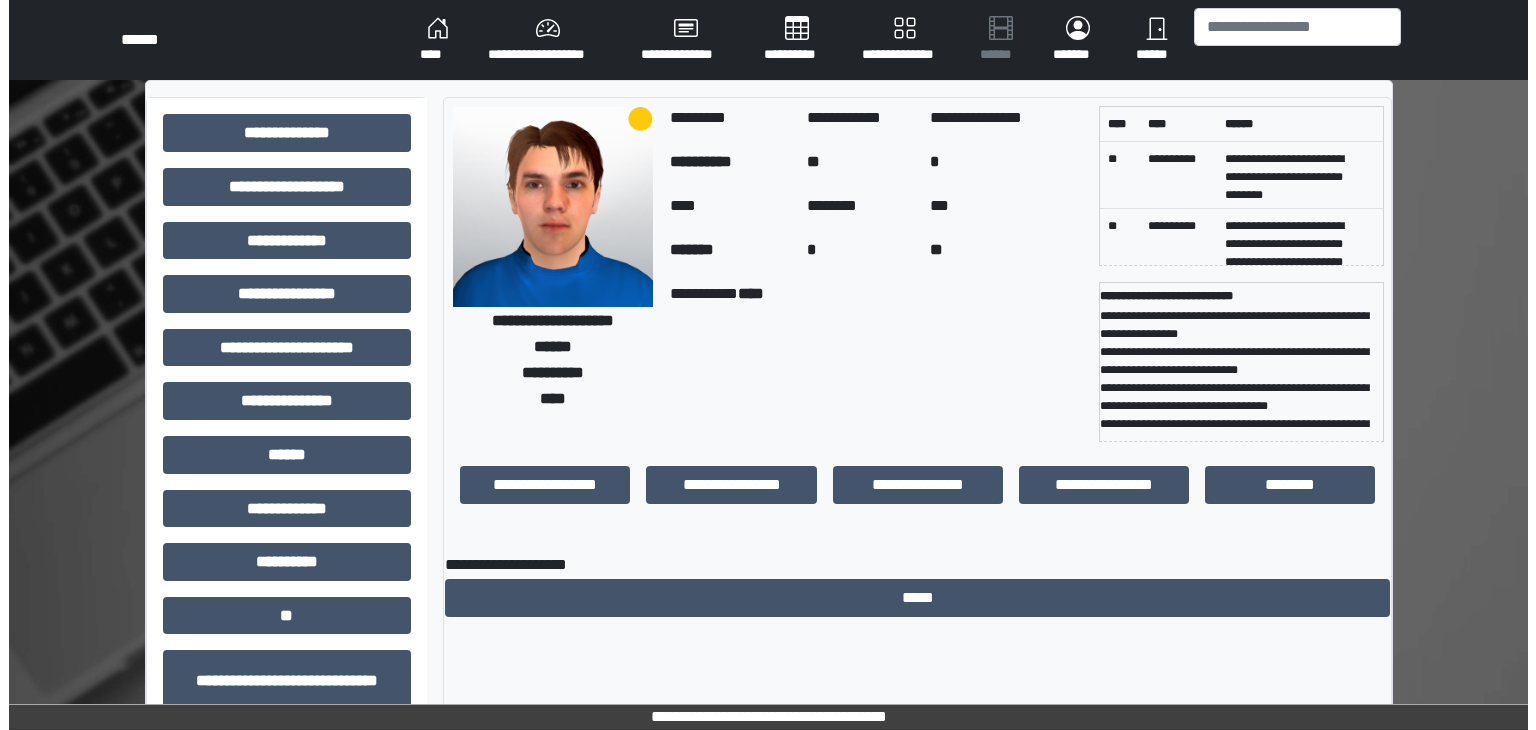 scroll, scrollTop: 0, scrollLeft: 0, axis: both 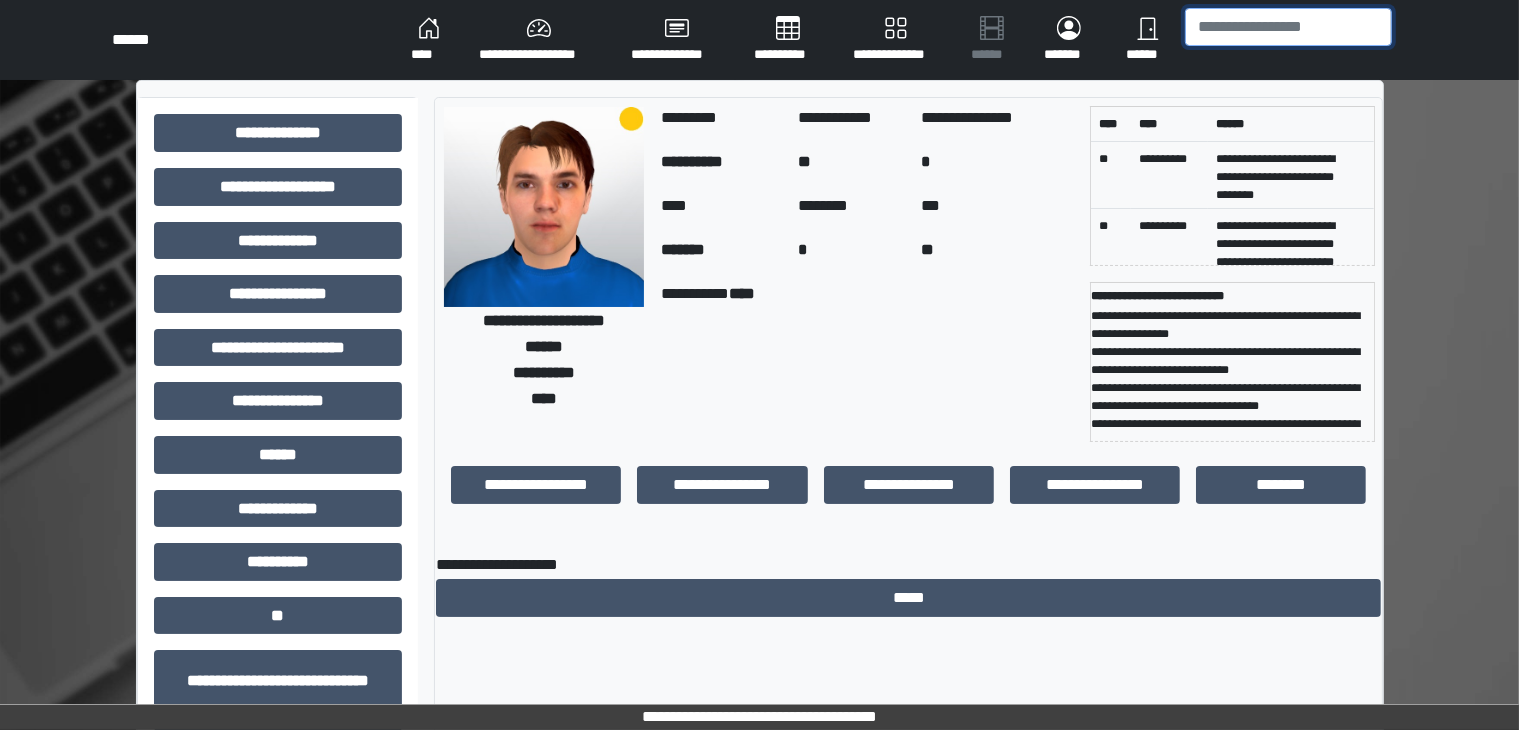 click at bounding box center (1288, 27) 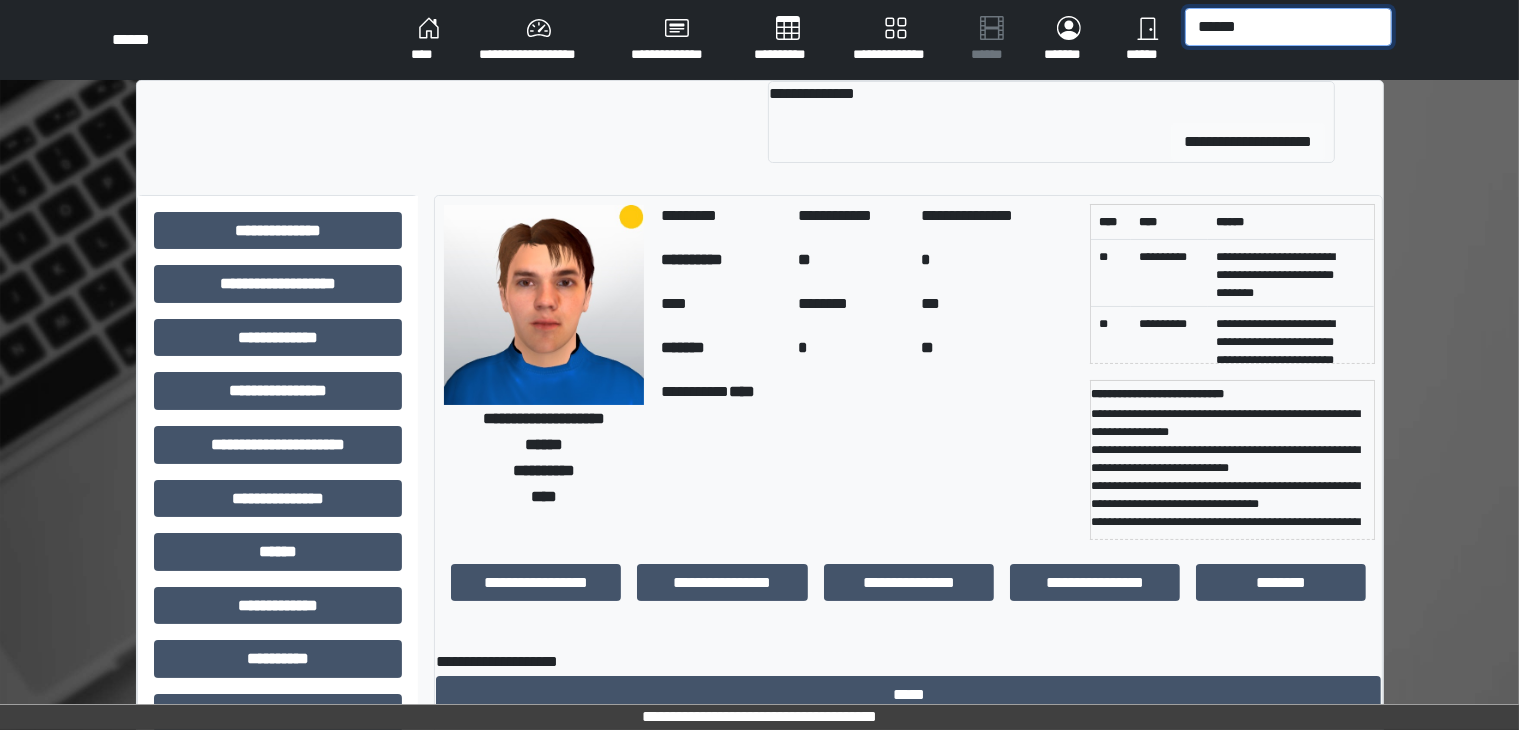 type on "******" 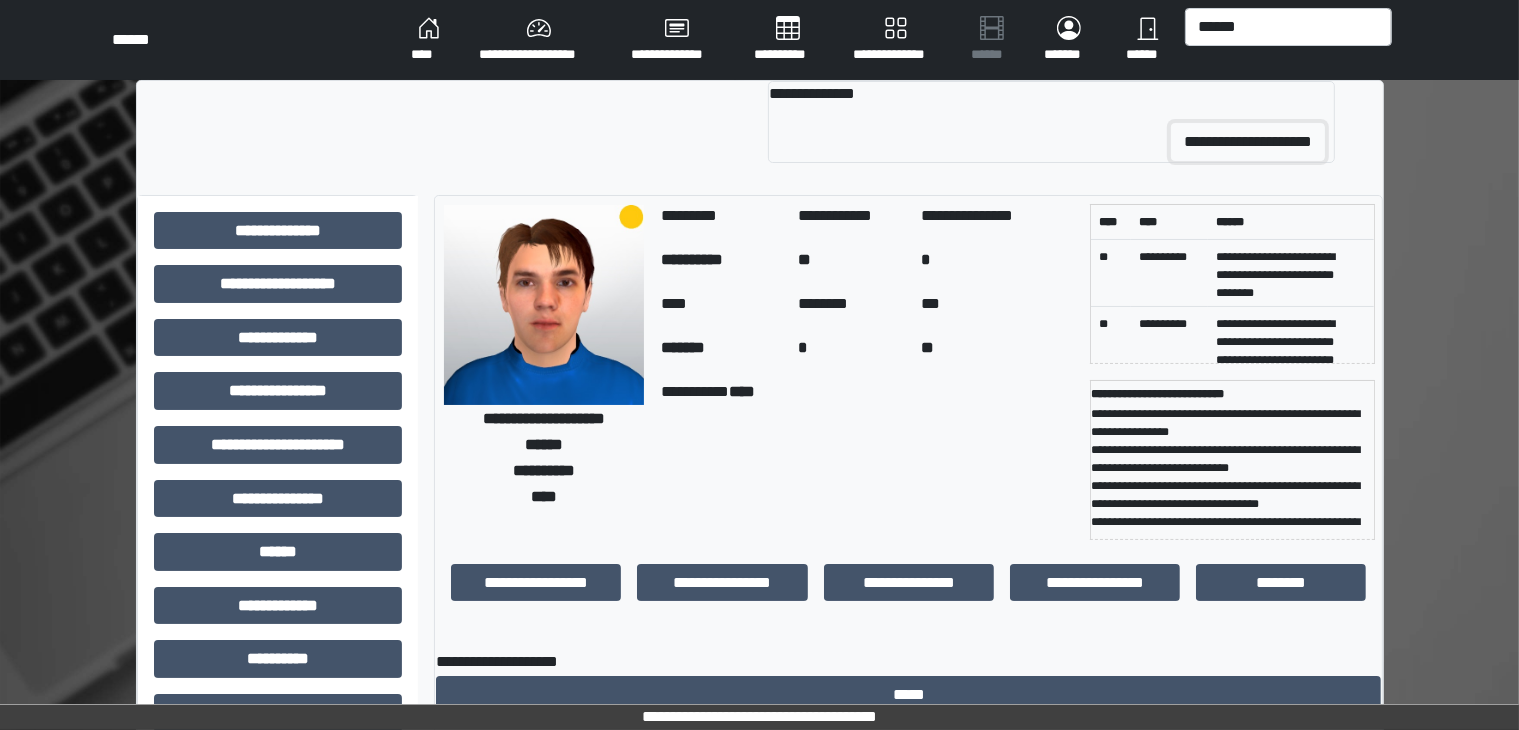 click on "**********" at bounding box center [1248, 142] 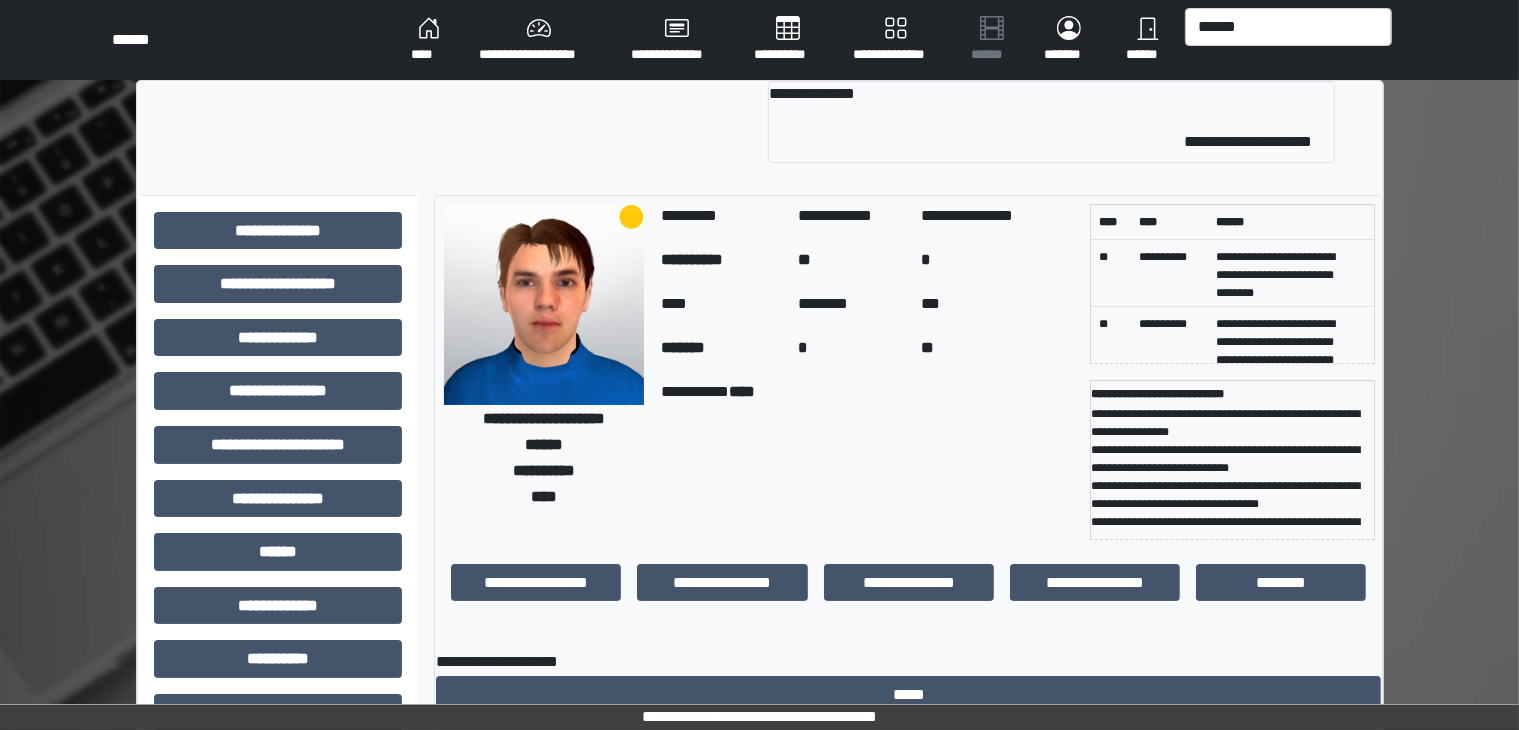 type 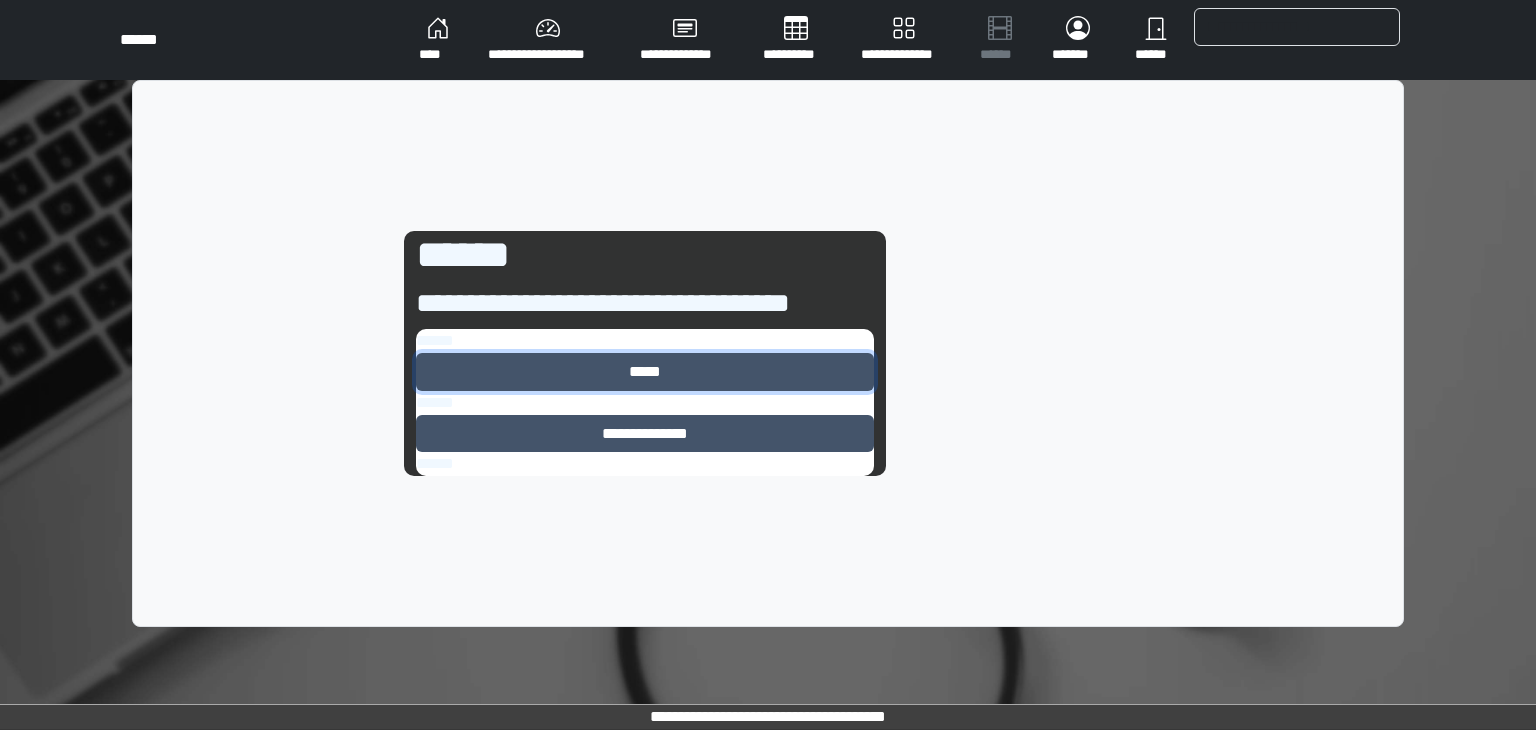 click on "*****" at bounding box center [645, 372] 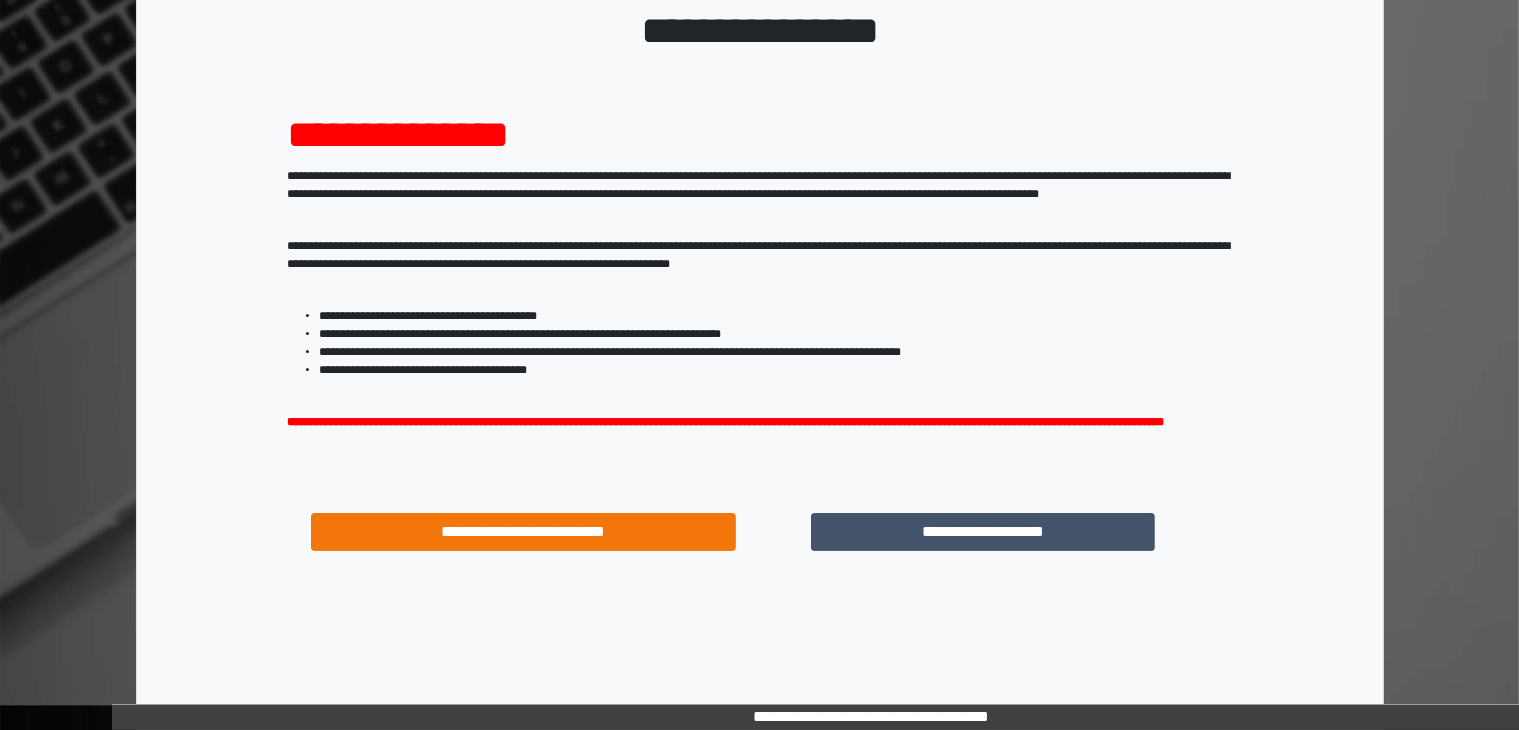 scroll, scrollTop: 146, scrollLeft: 0, axis: vertical 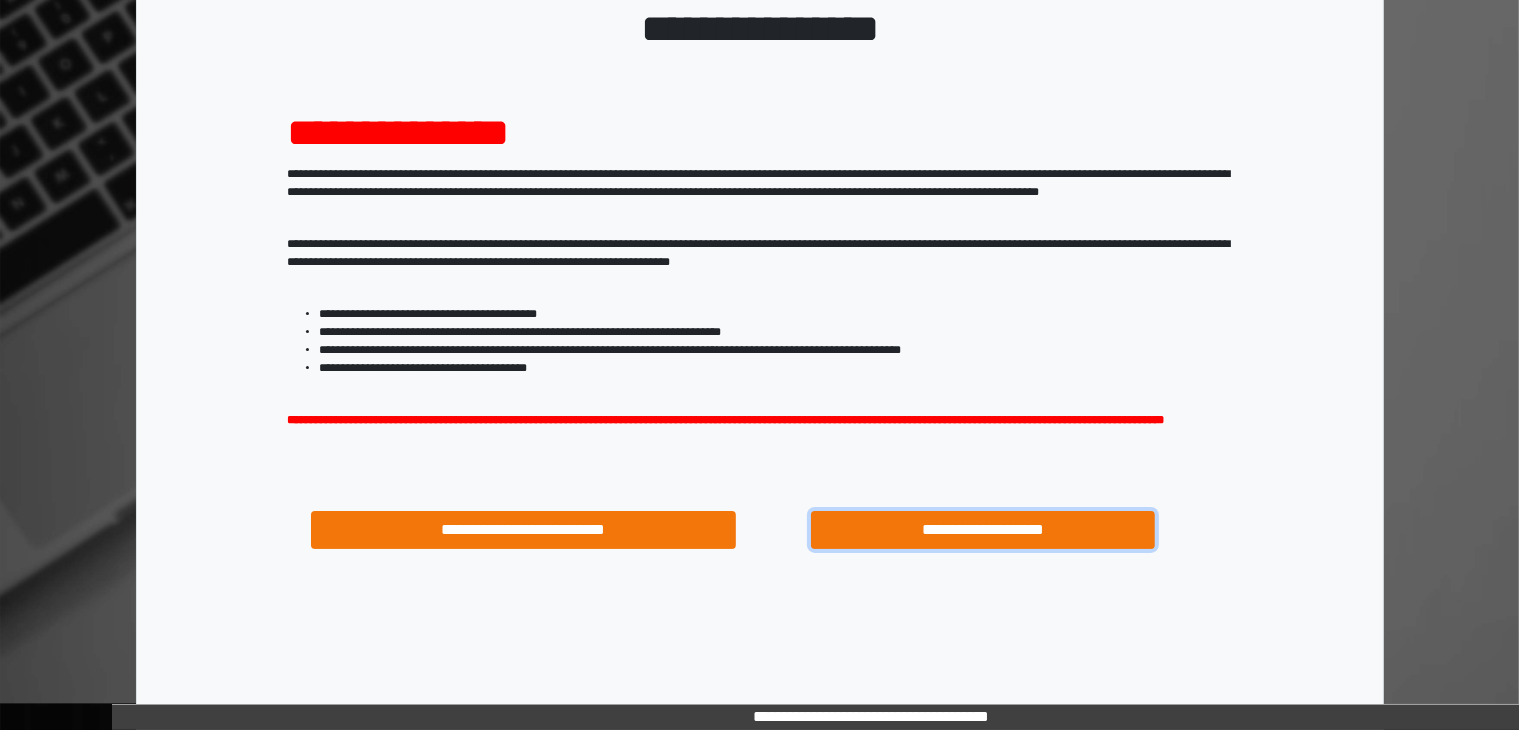 click on "**********" at bounding box center [983, 530] 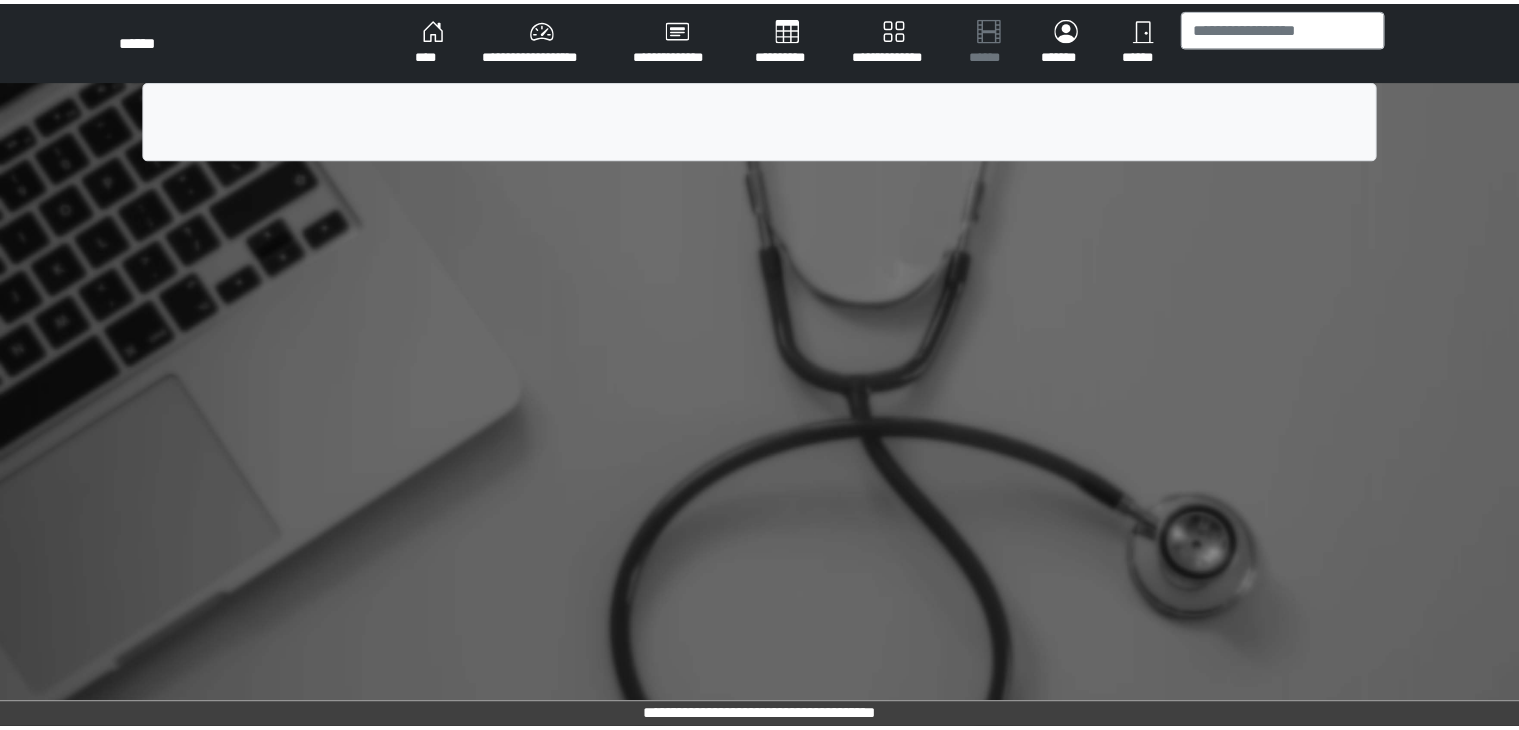 scroll, scrollTop: 0, scrollLeft: 0, axis: both 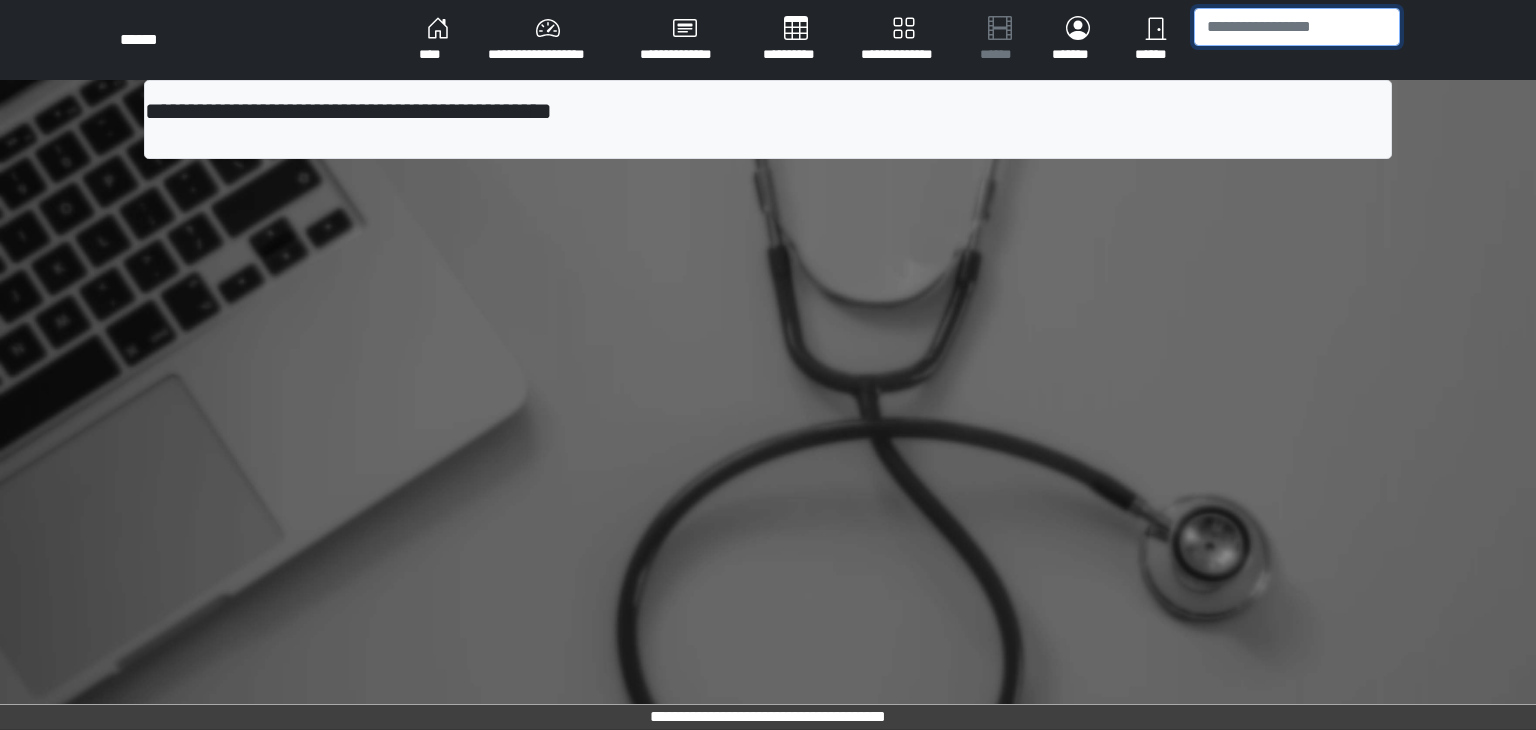 click at bounding box center [1297, 27] 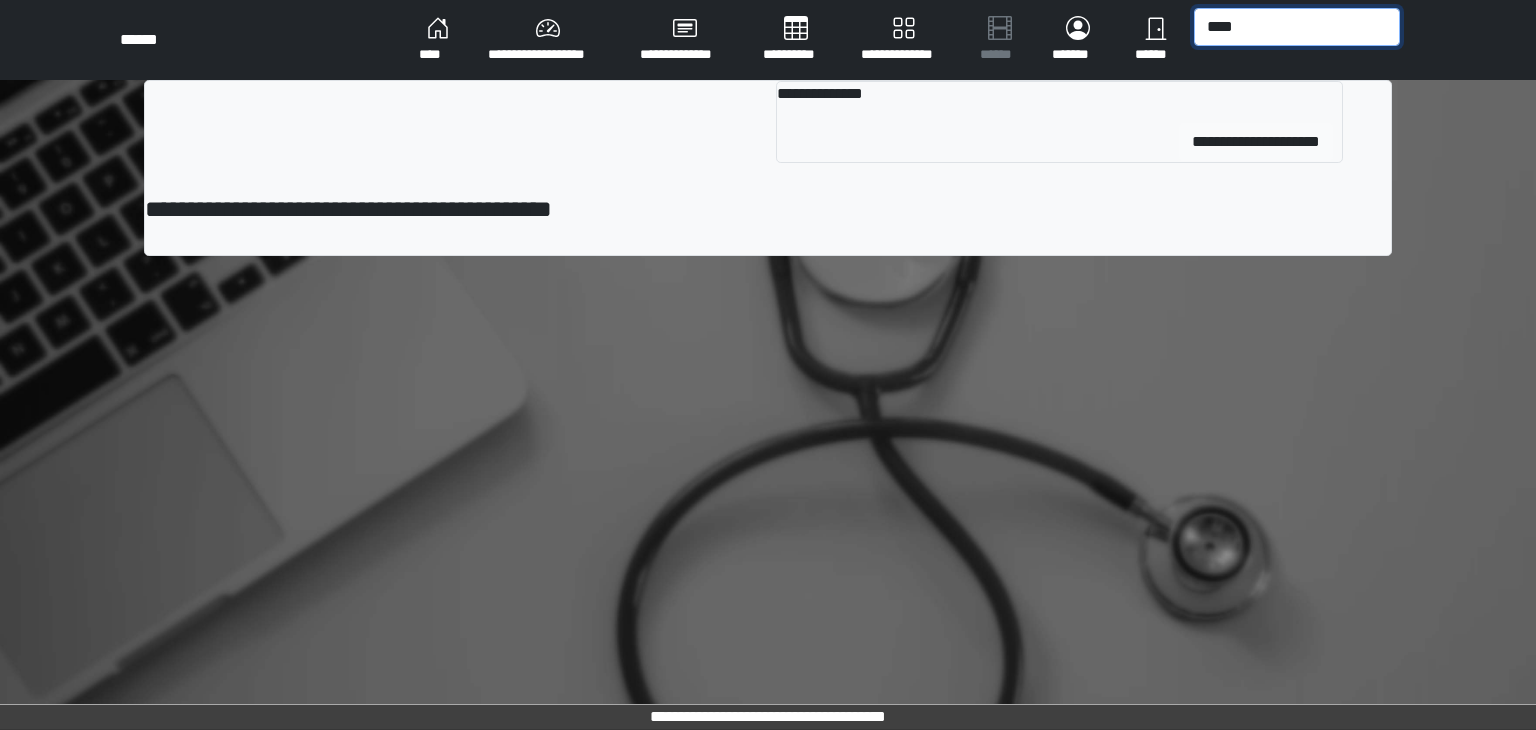 type on "****" 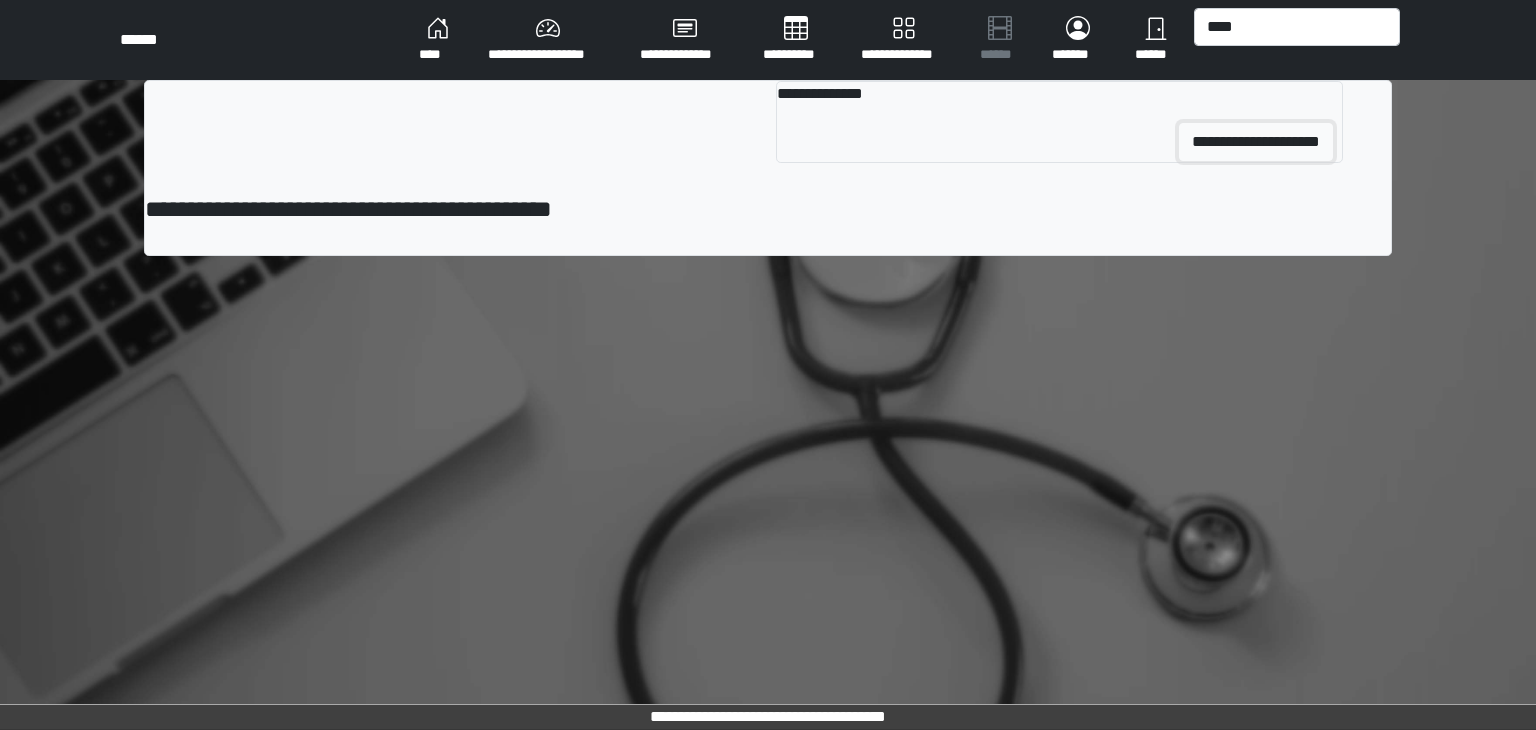 click on "**********" at bounding box center (1256, 142) 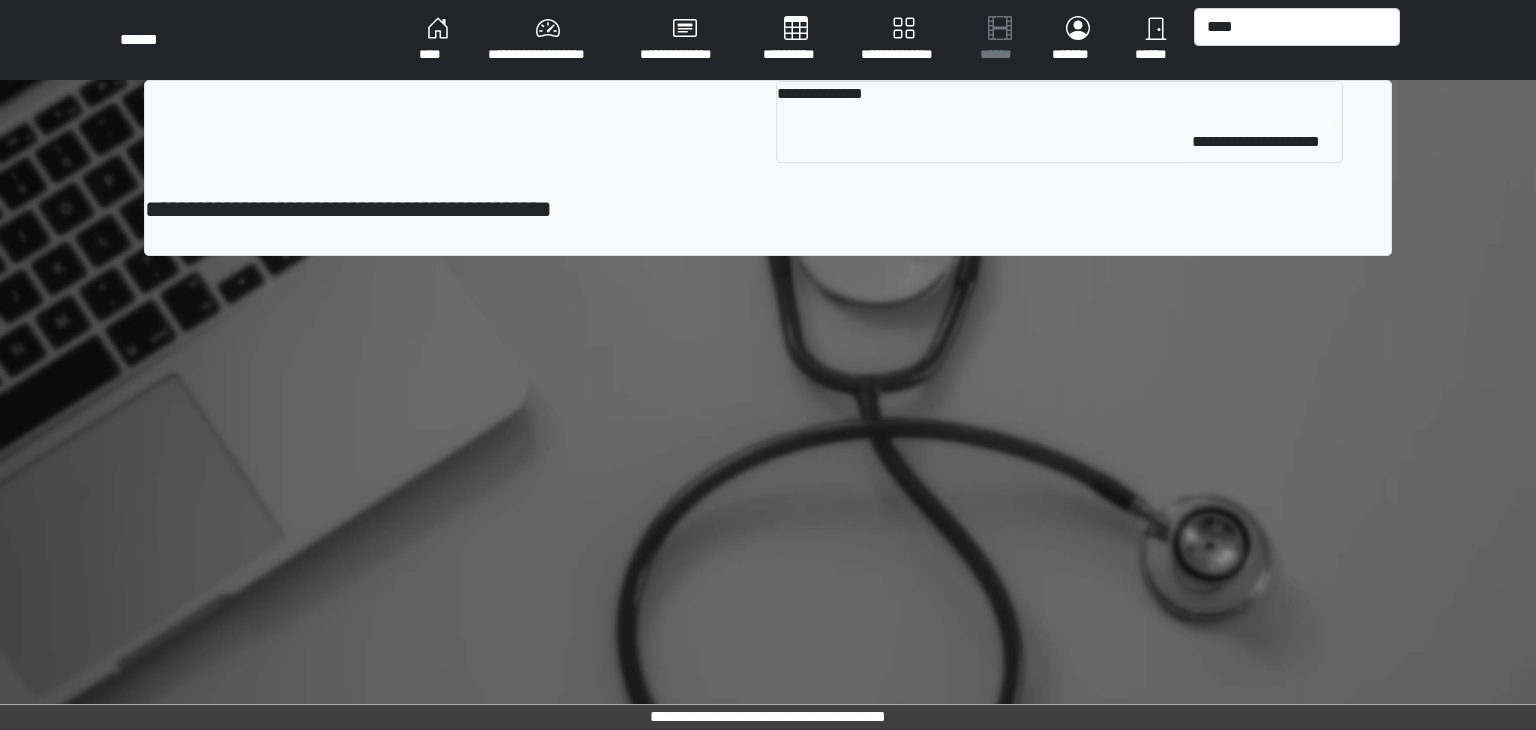 type 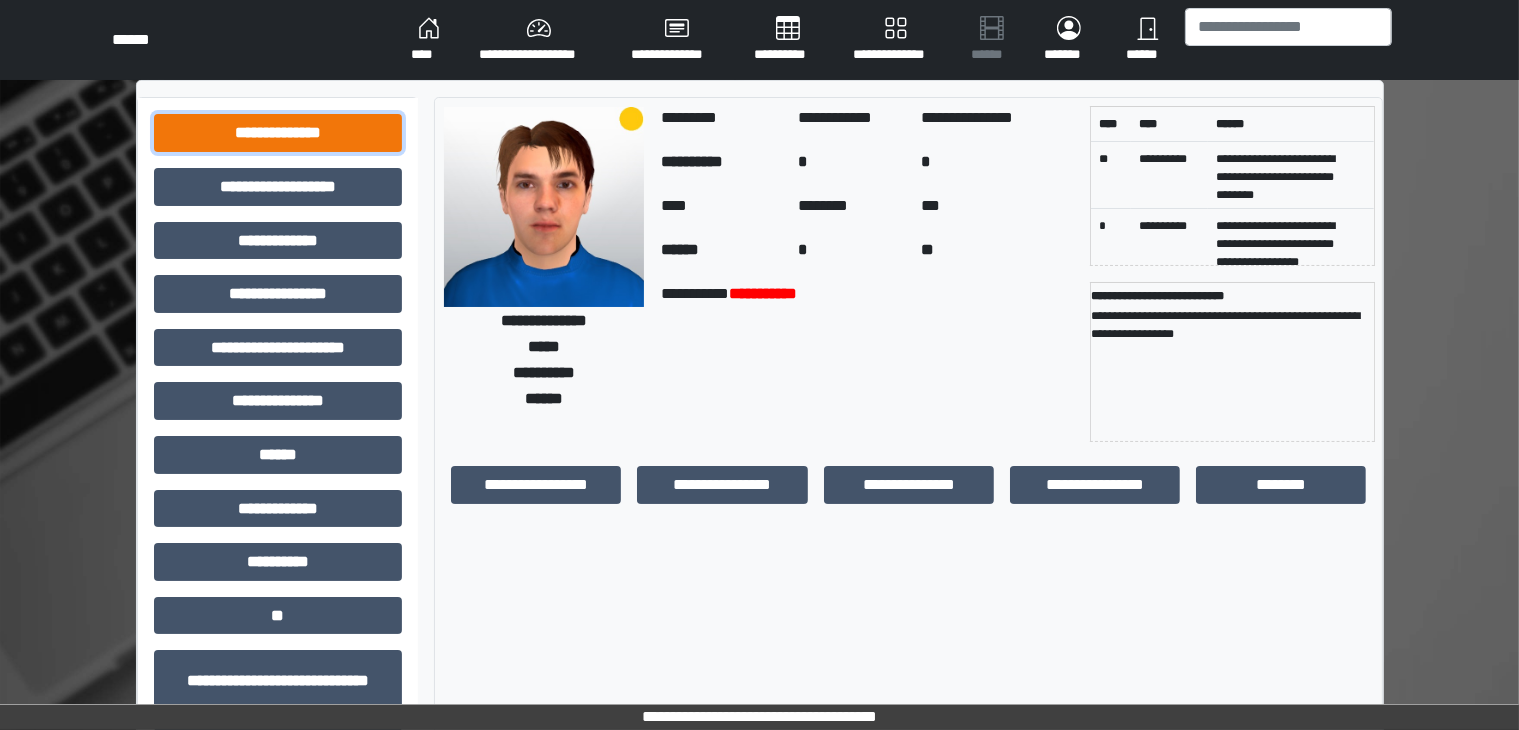 click on "**********" at bounding box center (278, 133) 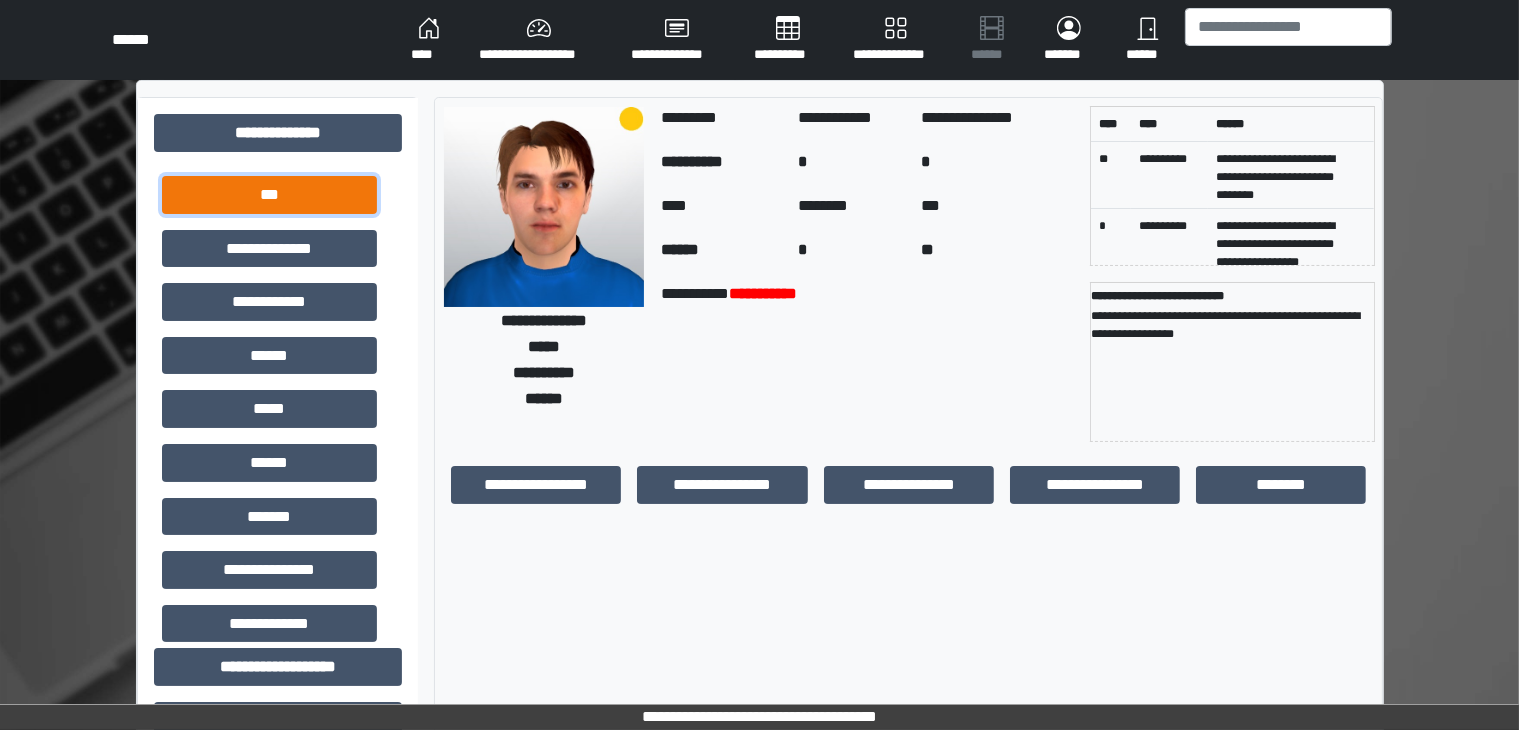 click on "***" at bounding box center [269, 195] 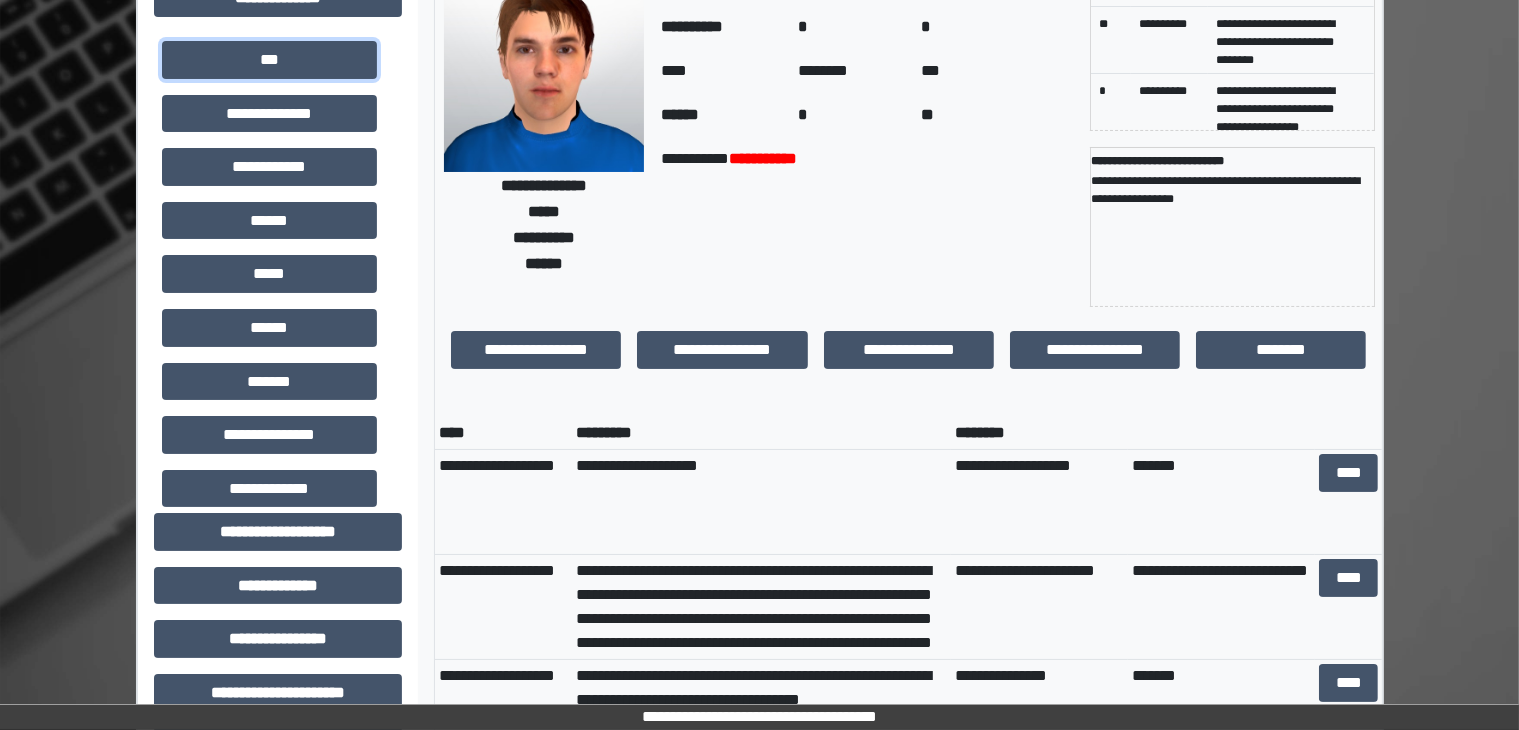 scroll, scrollTop: 136, scrollLeft: 0, axis: vertical 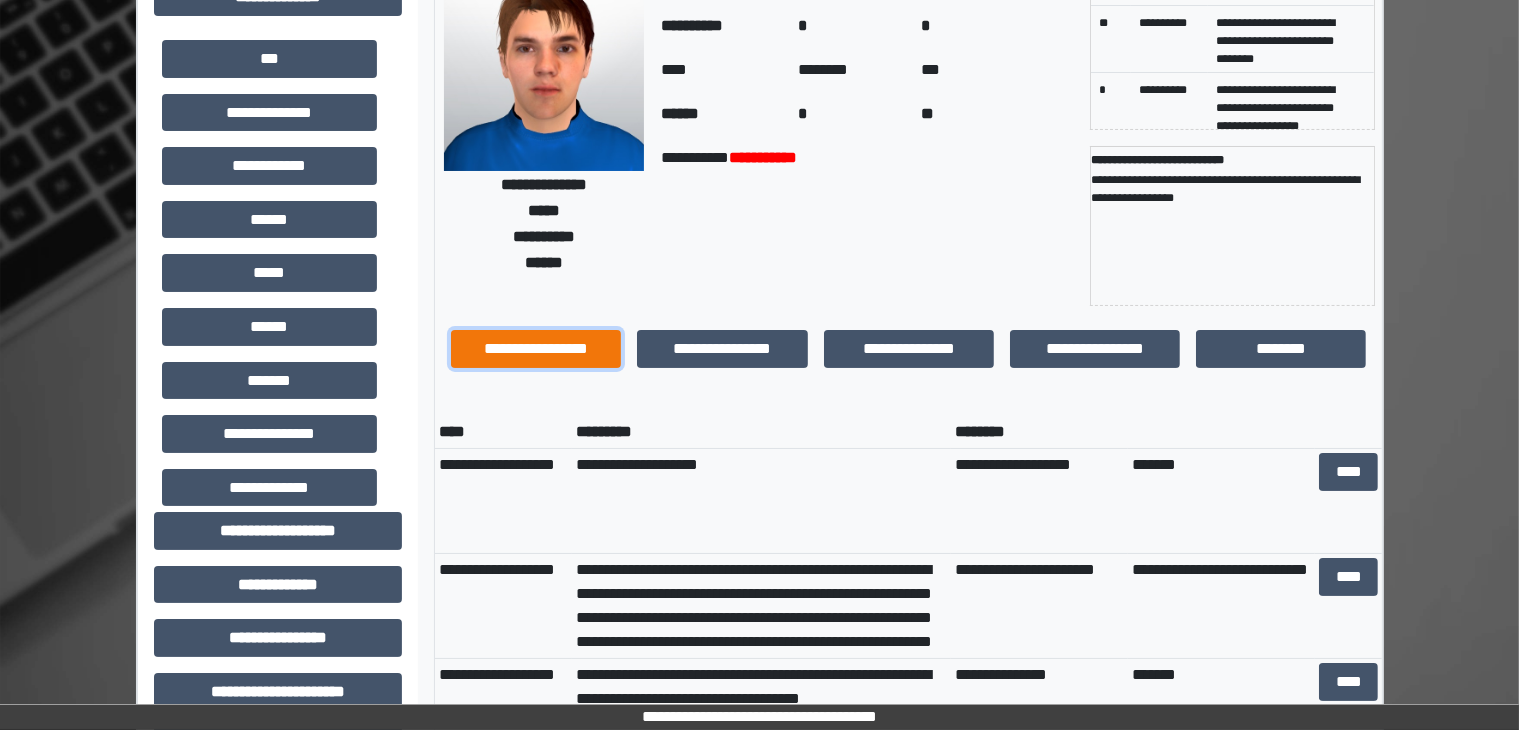 click on "**********" at bounding box center [536, 349] 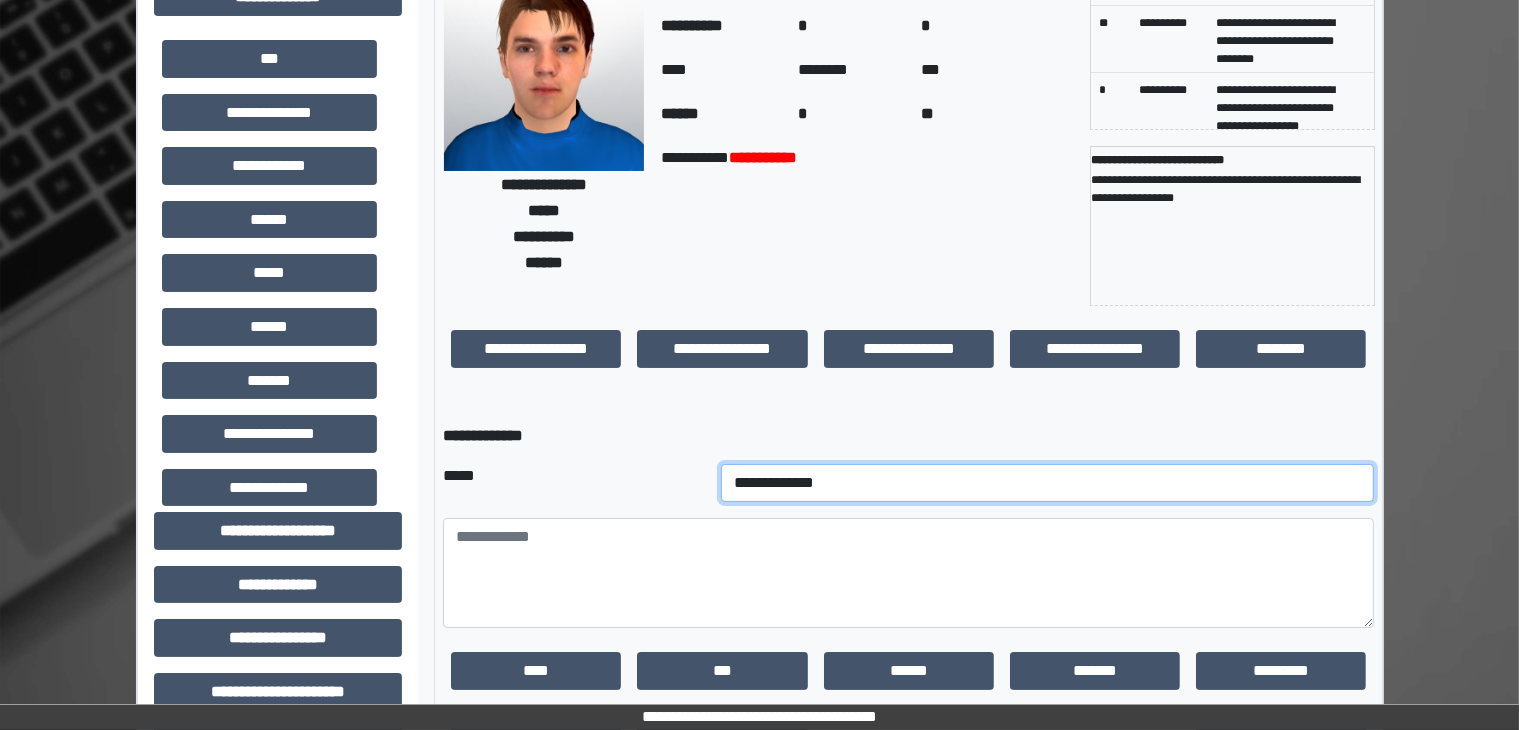click on "**********" at bounding box center (1048, 483) 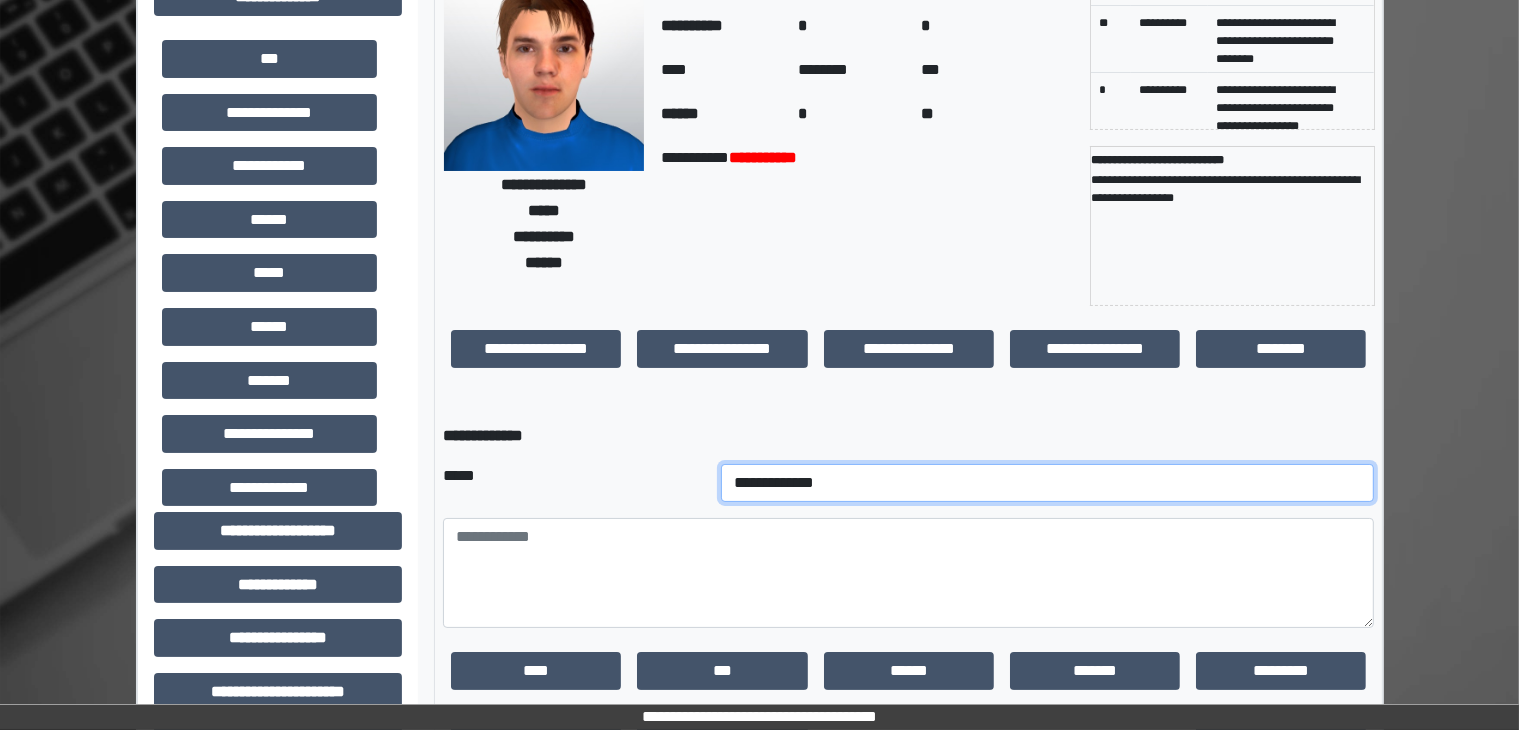 select on "**" 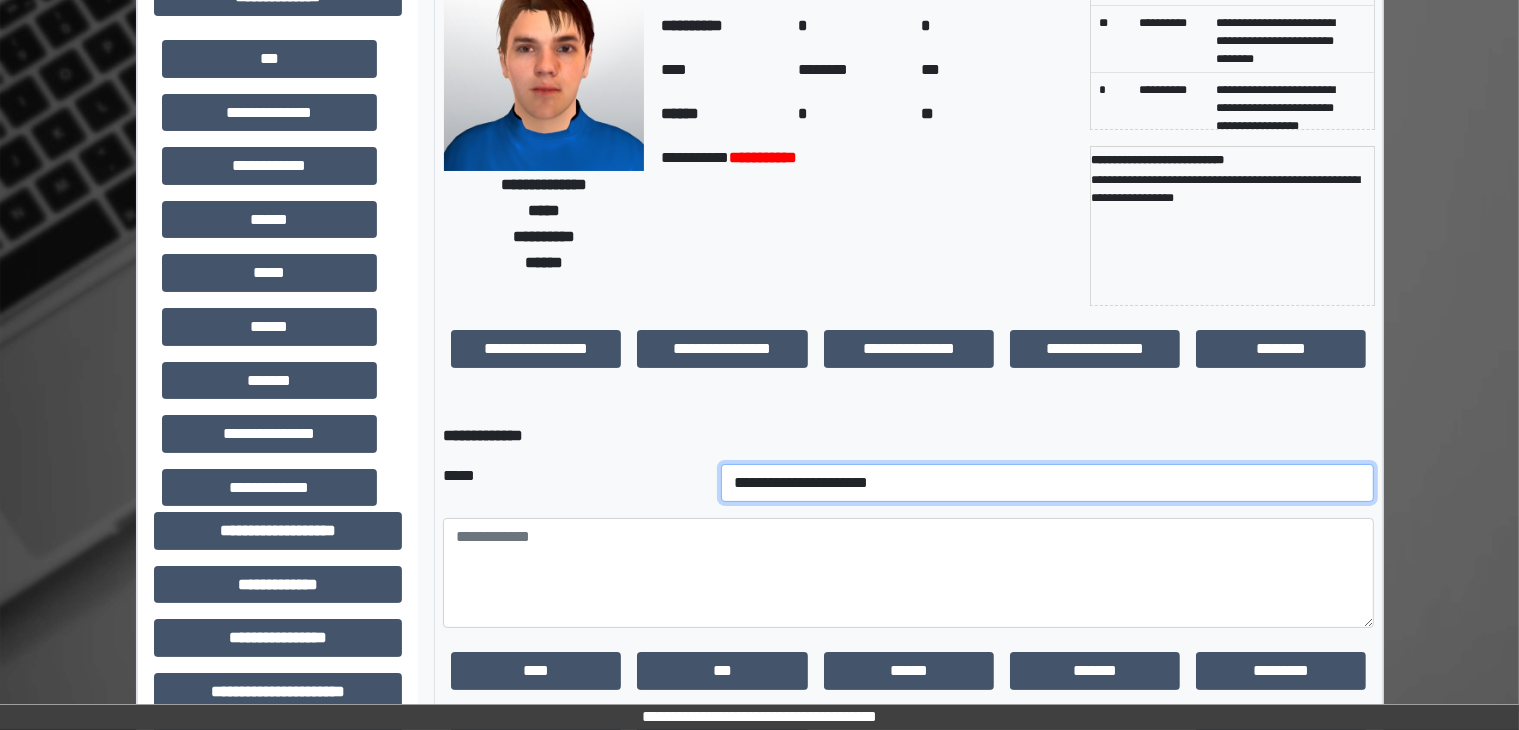 click on "**********" at bounding box center (1048, 483) 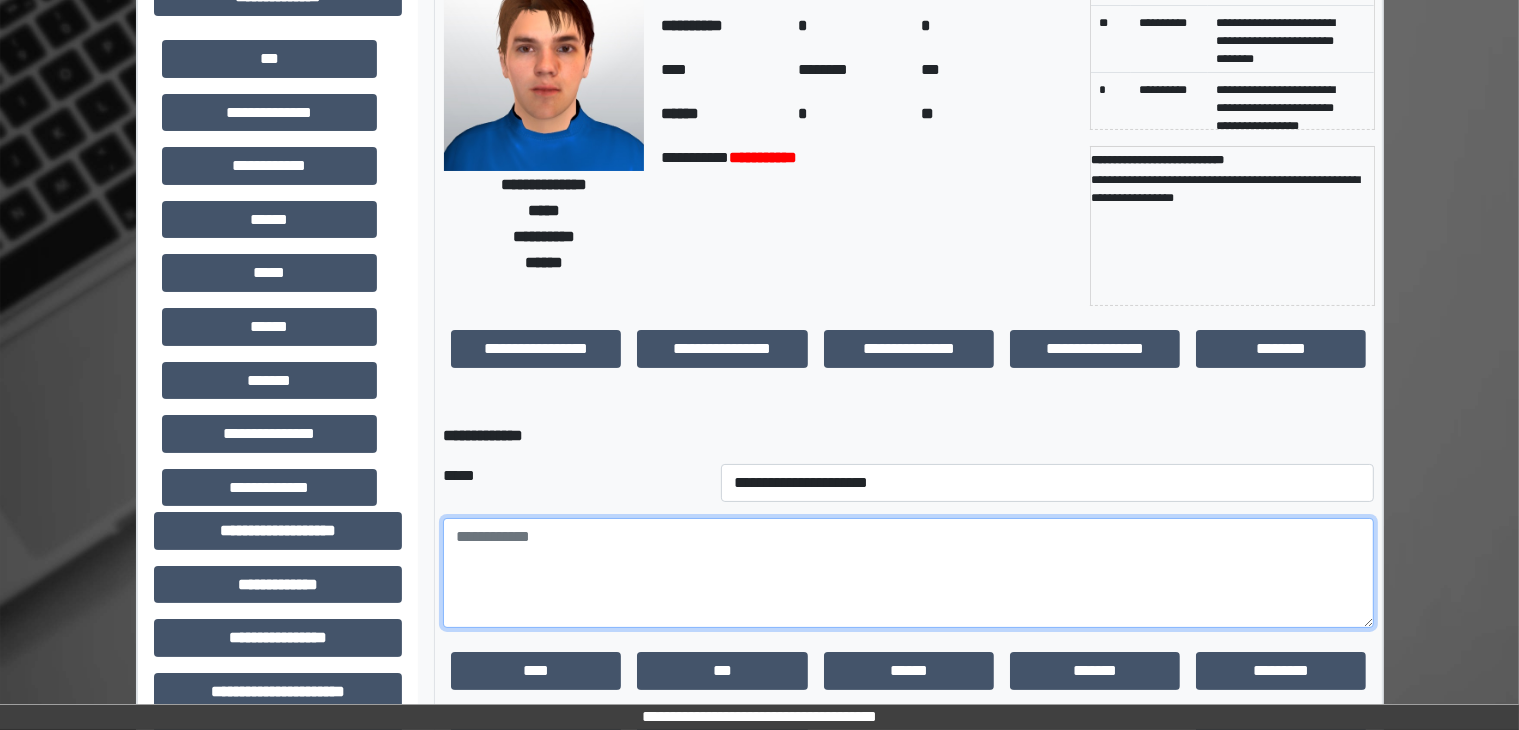 click at bounding box center (908, 573) 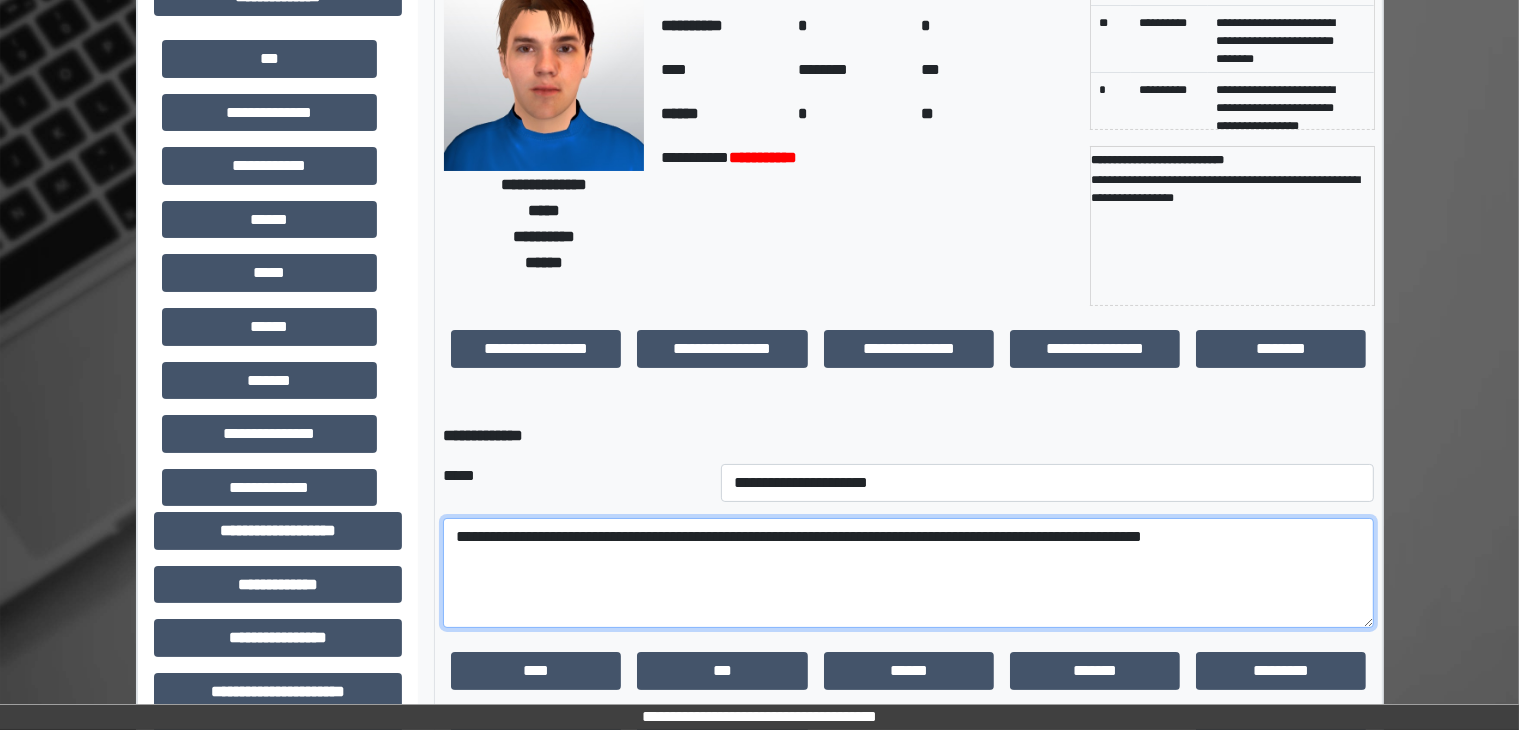 click on "**********" at bounding box center [908, 573] 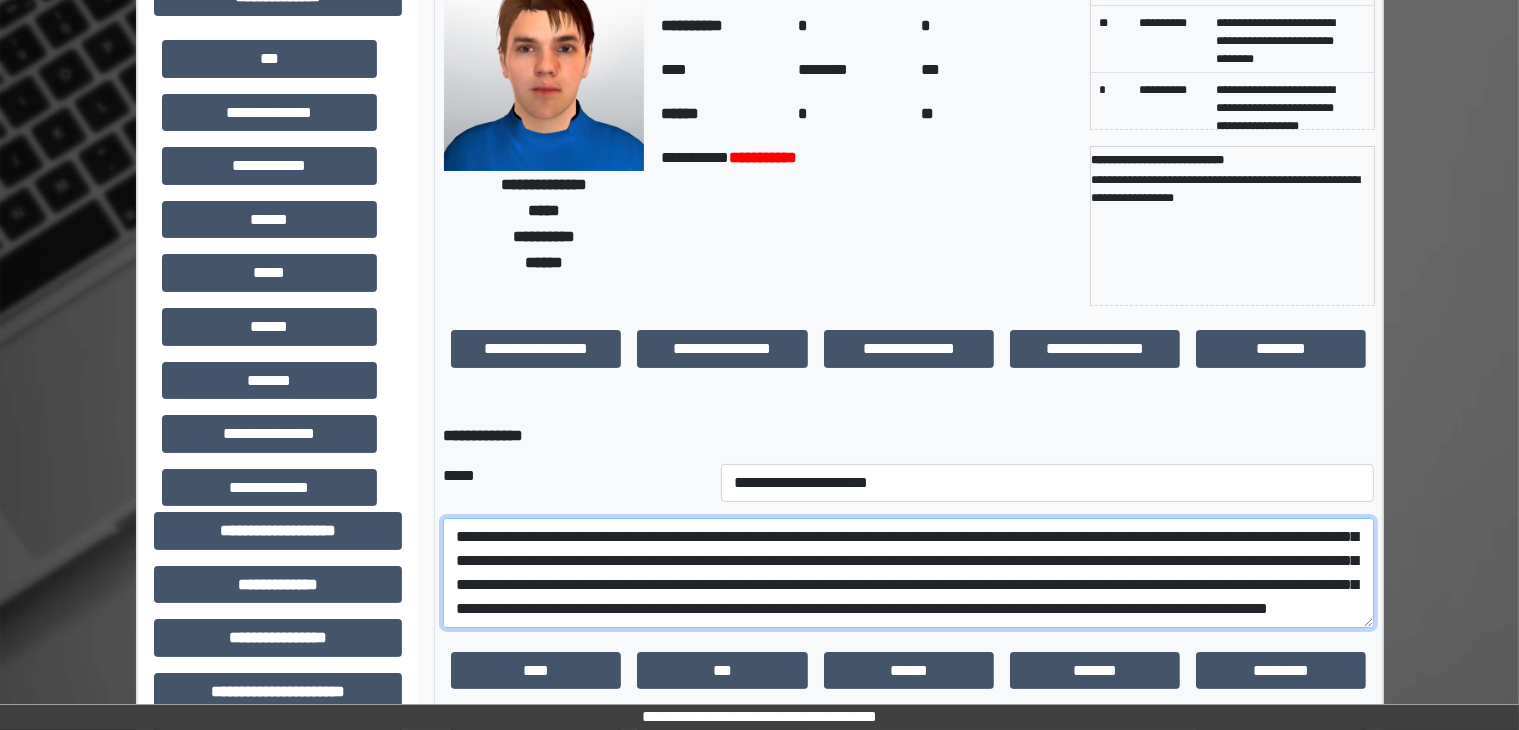 scroll, scrollTop: 64, scrollLeft: 0, axis: vertical 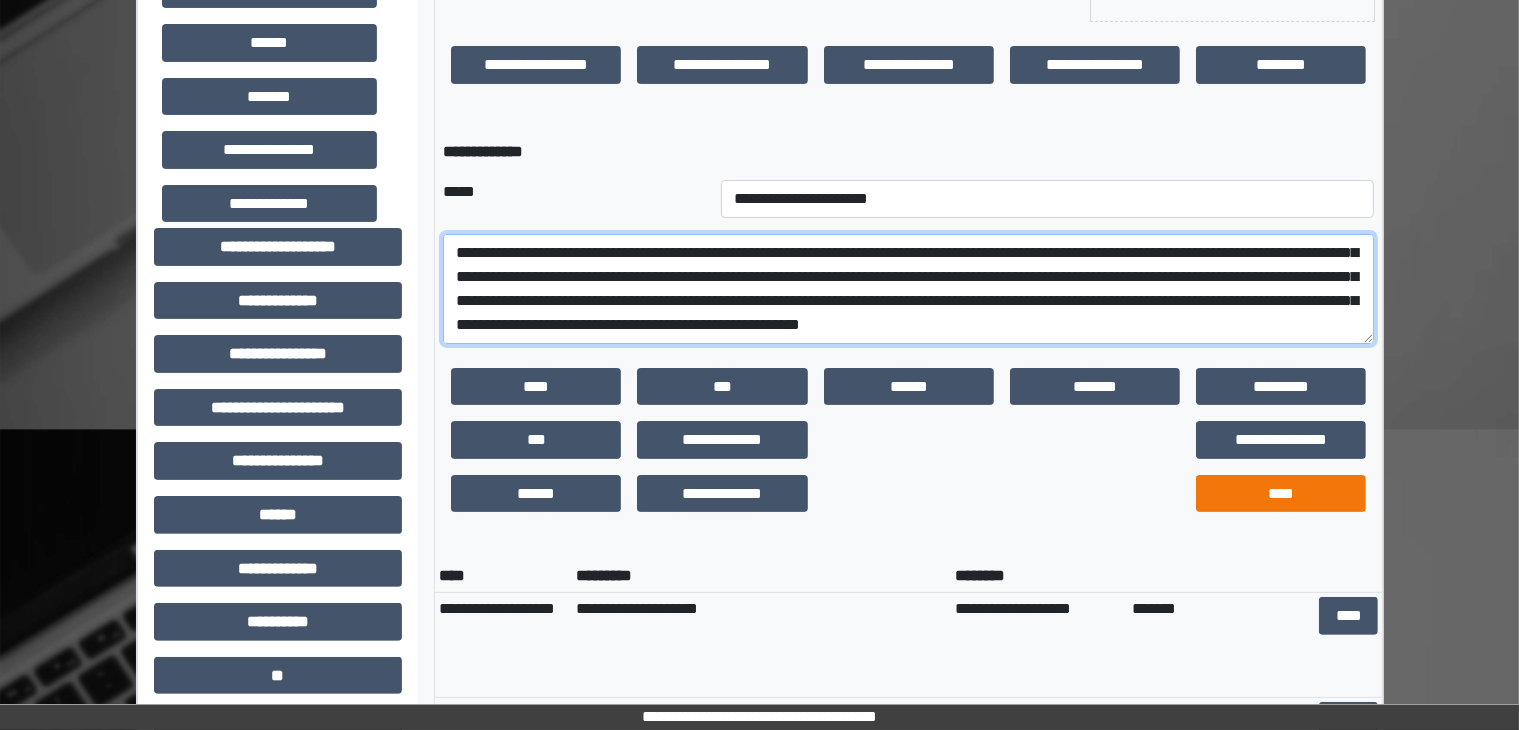 type on "**********" 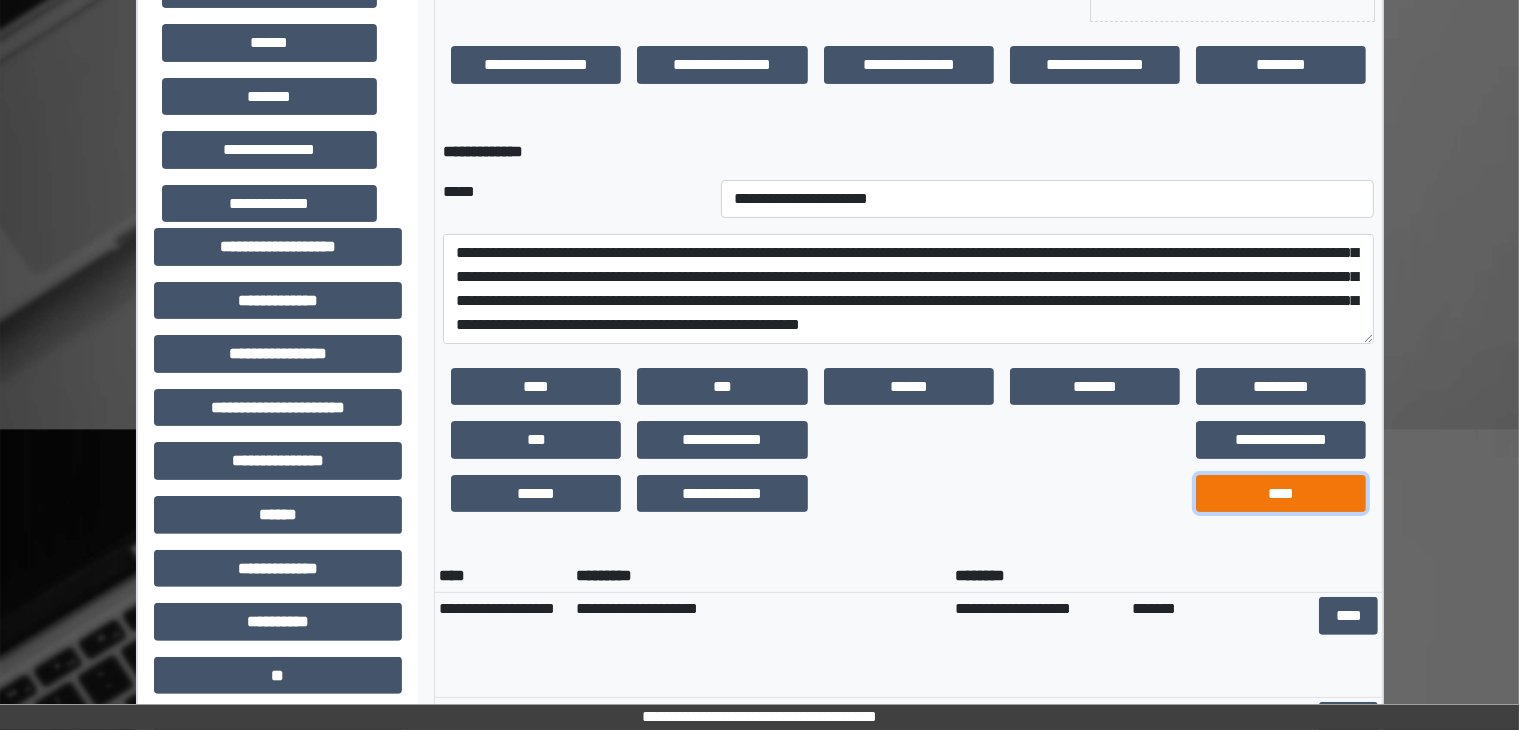 click on "****" at bounding box center (1281, 494) 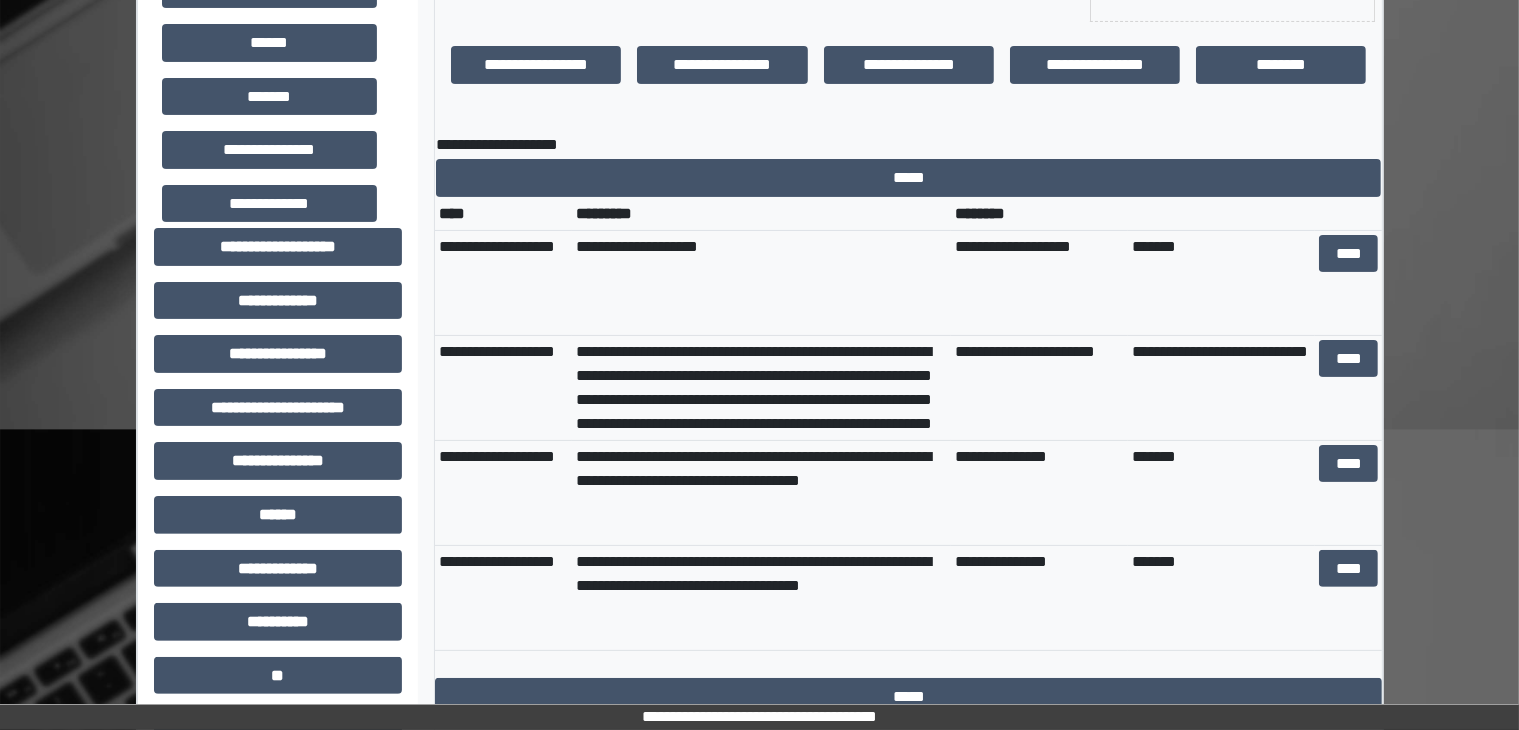 scroll, scrollTop: 0, scrollLeft: 0, axis: both 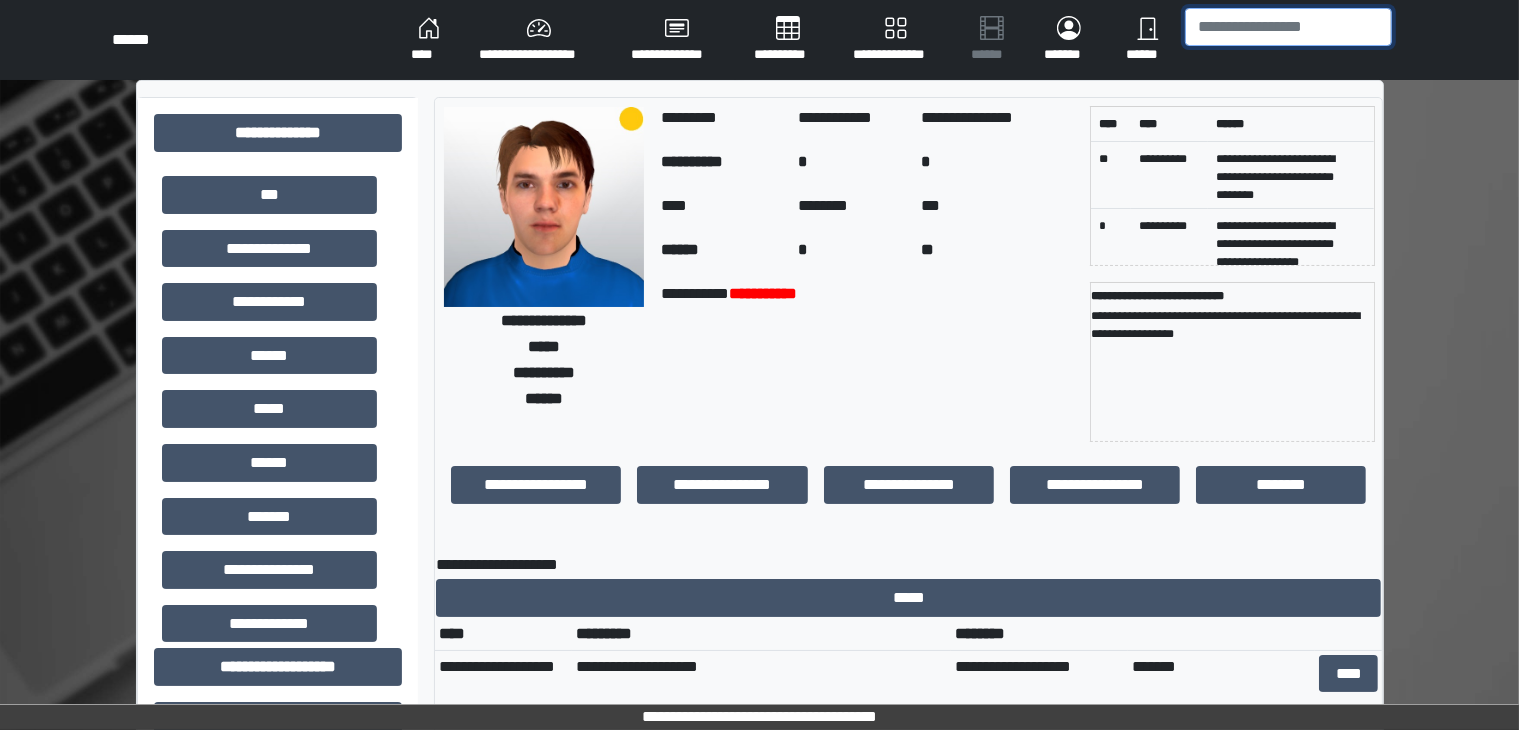 click at bounding box center (1288, 27) 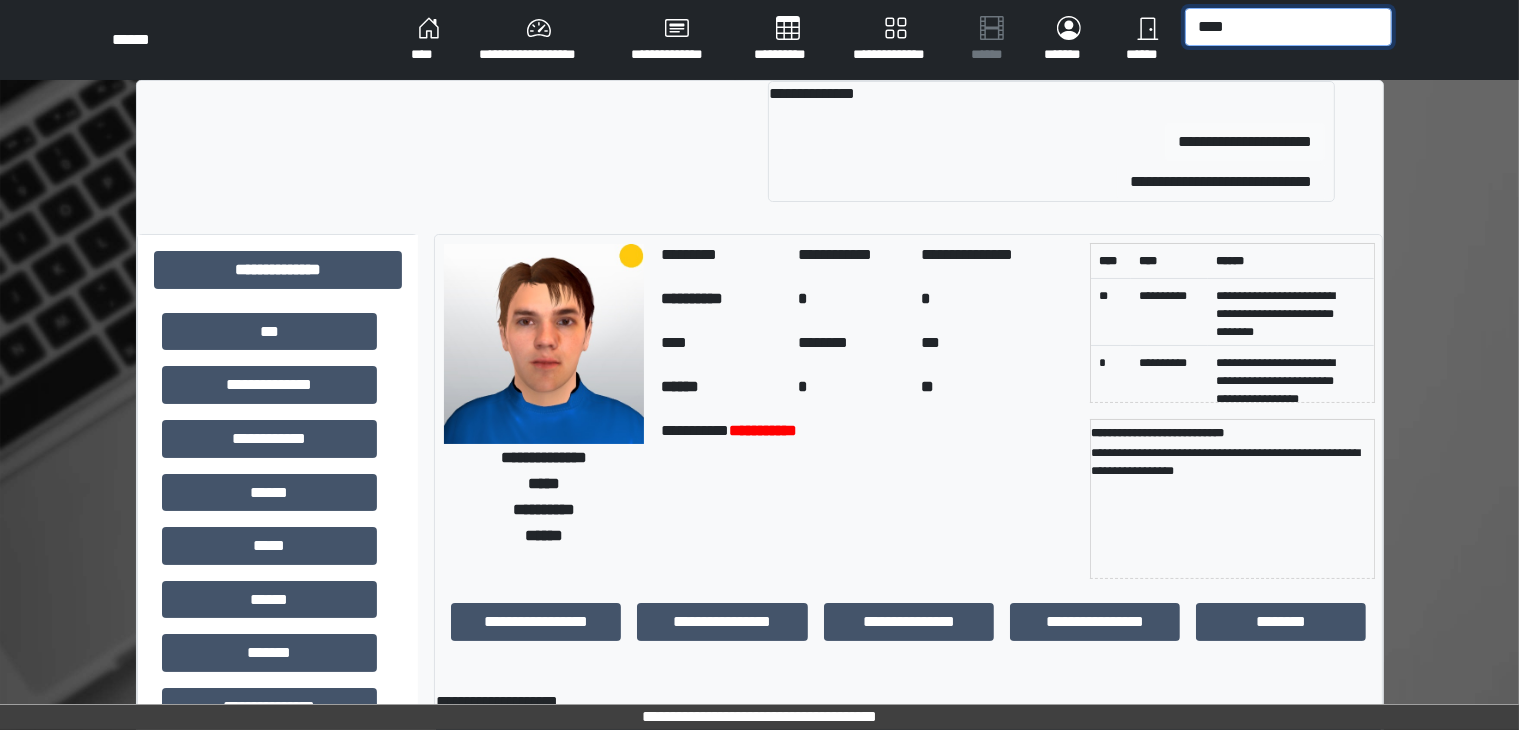 type on "****" 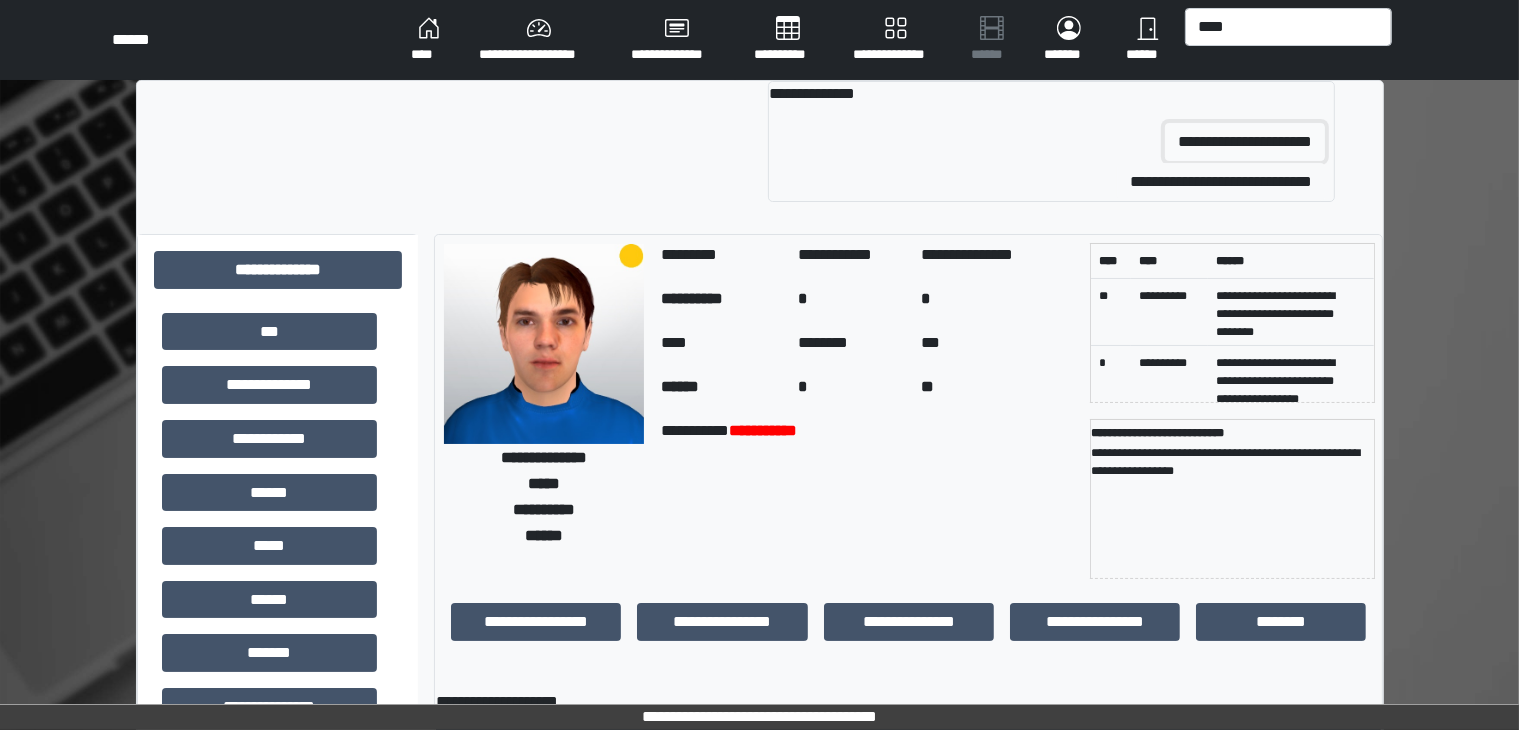 click on "**********" at bounding box center (1245, 142) 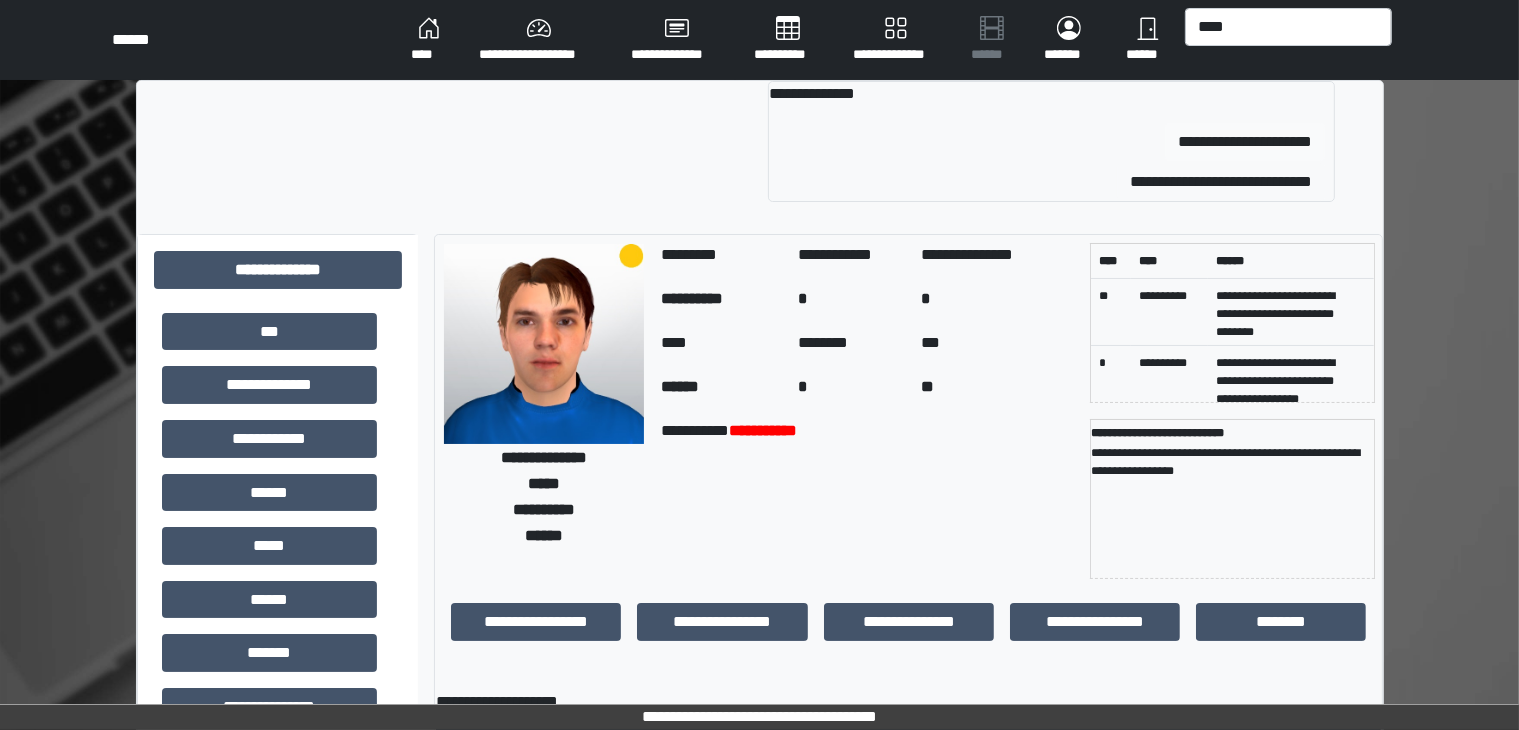 type 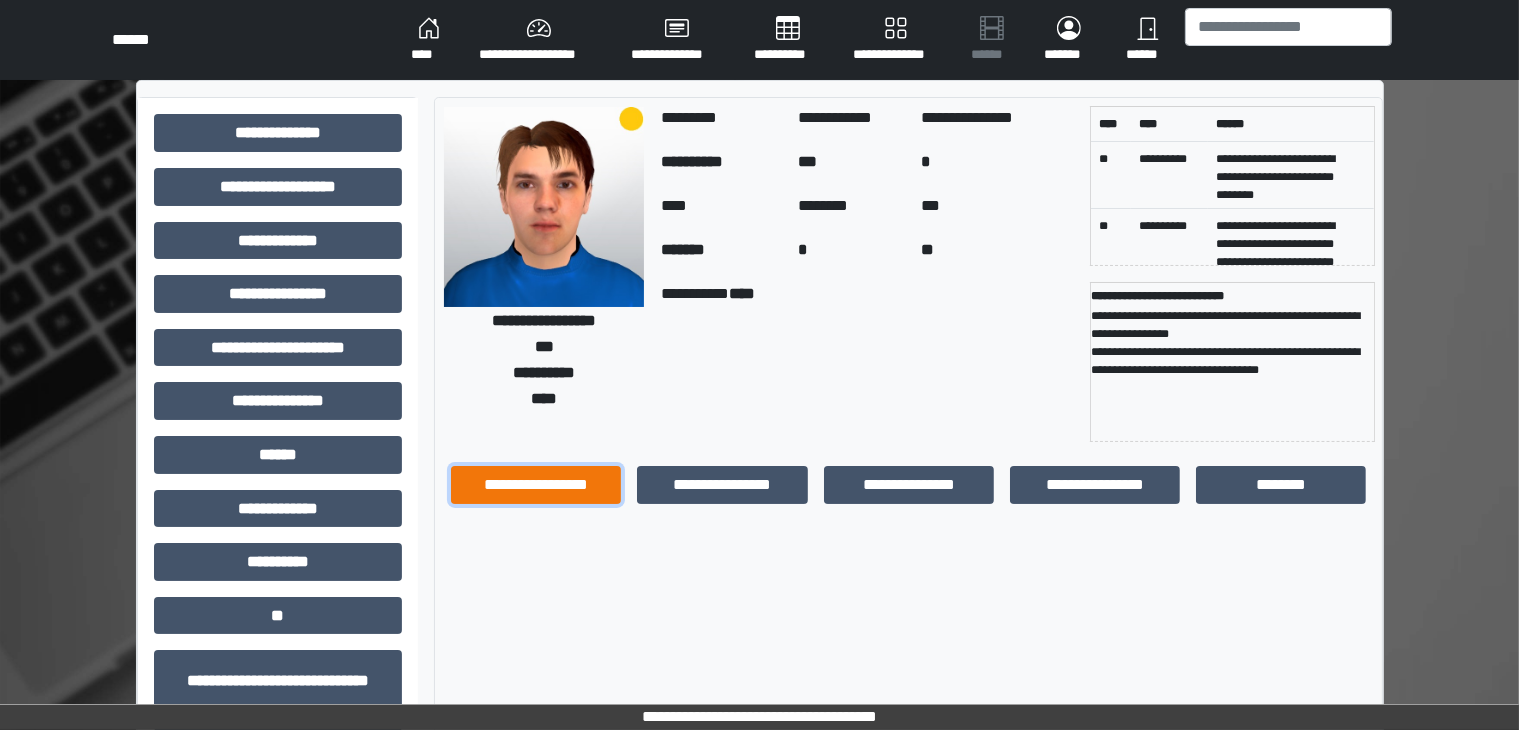 click on "**********" at bounding box center [536, 485] 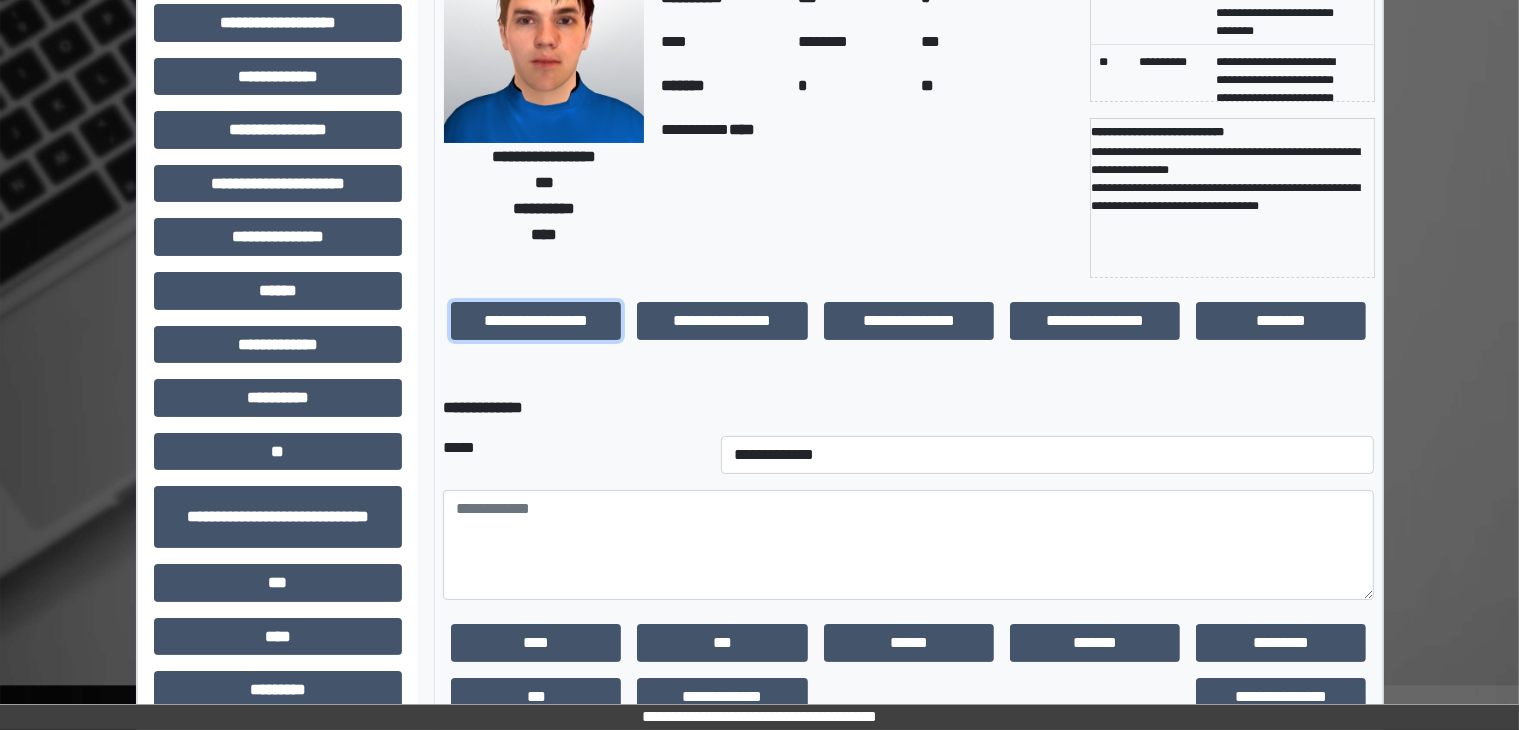 scroll, scrollTop: 164, scrollLeft: 0, axis: vertical 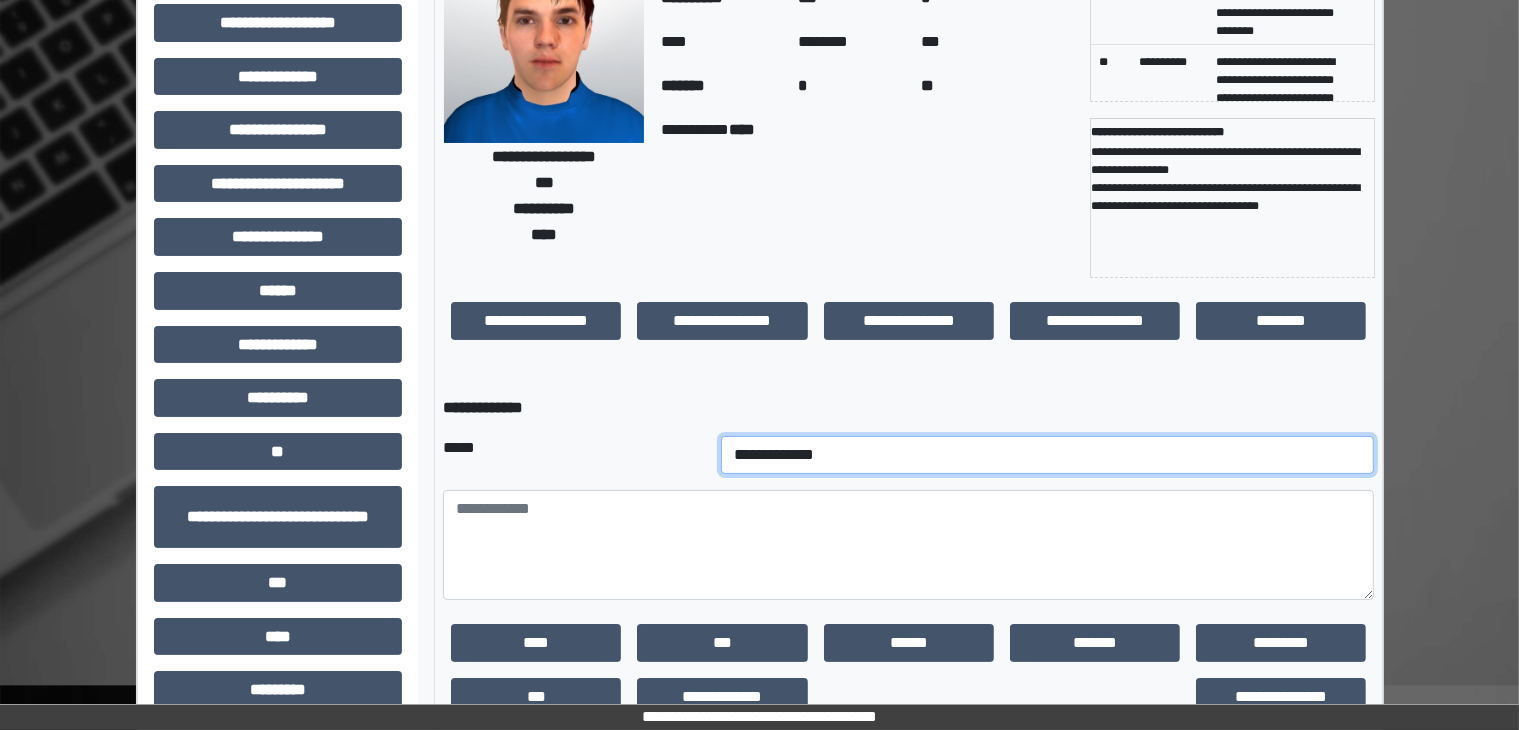 click on "**********" at bounding box center (1048, 455) 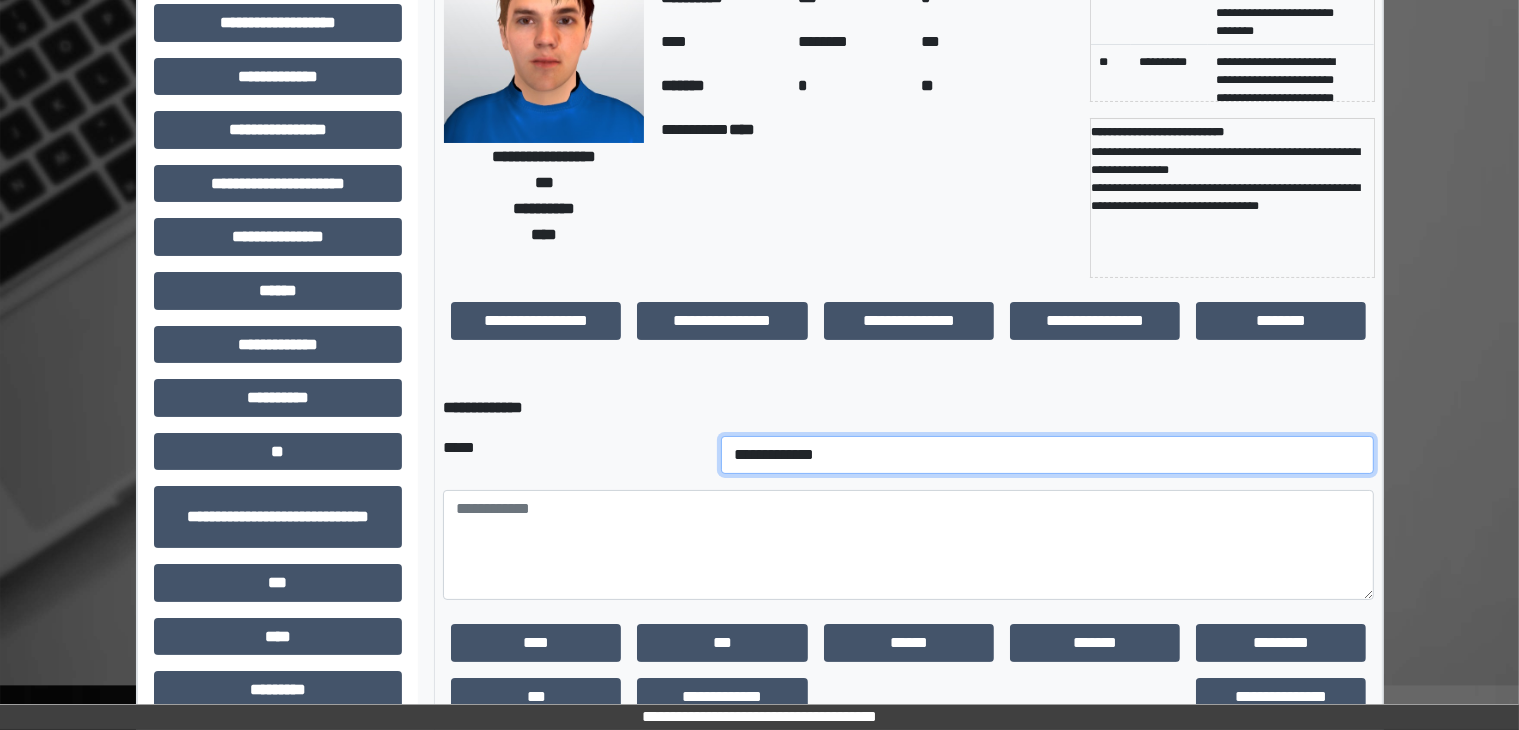 select on "*" 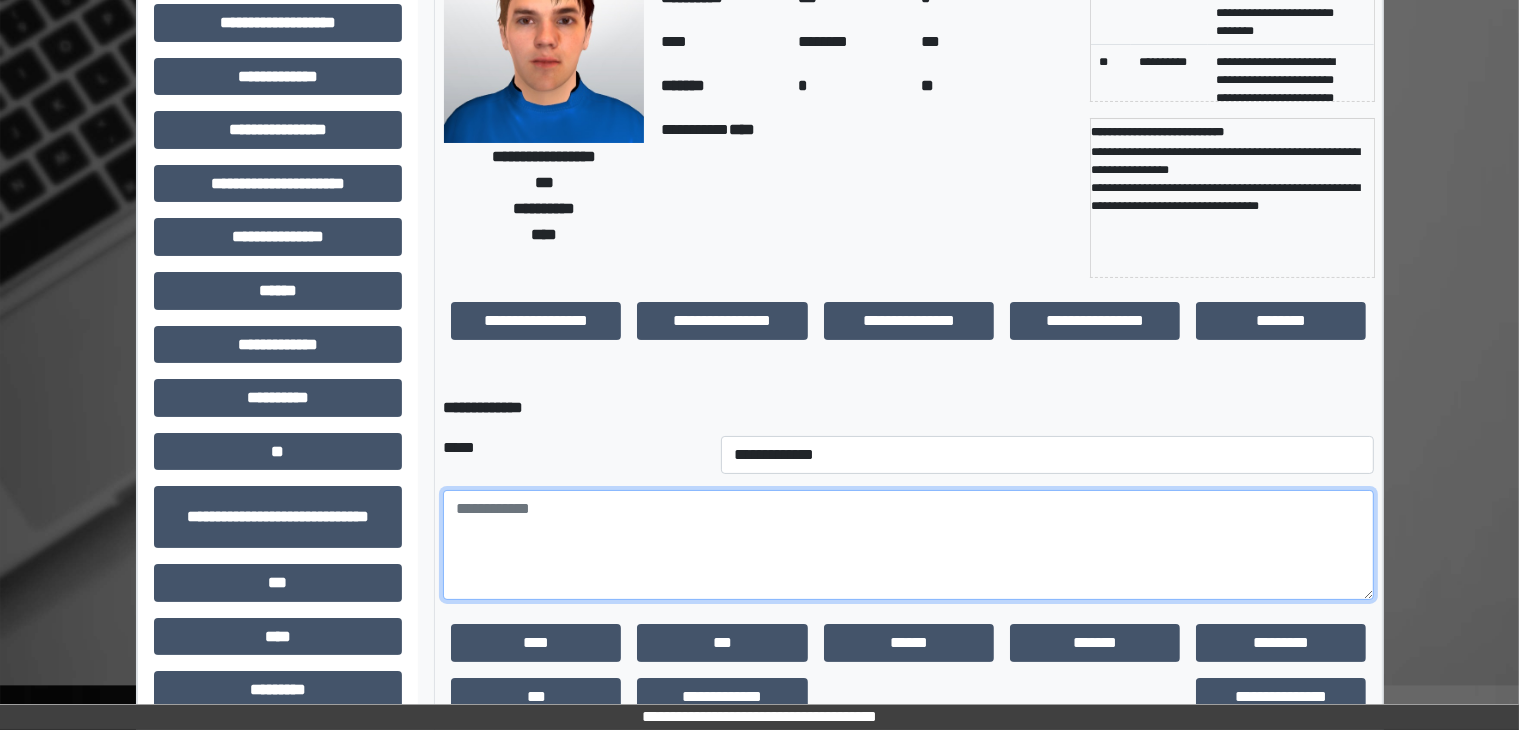 click at bounding box center [908, 545] 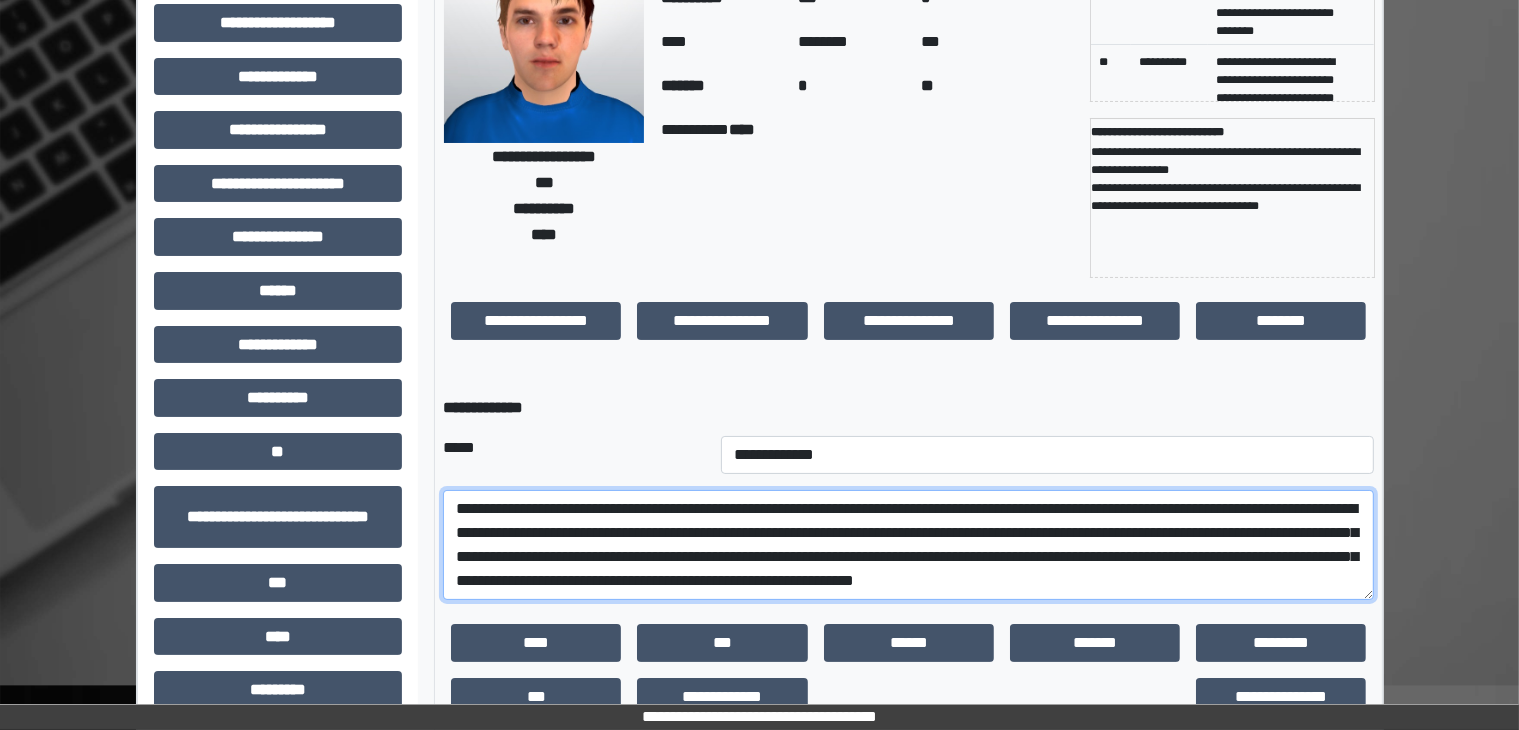 scroll, scrollTop: 16, scrollLeft: 0, axis: vertical 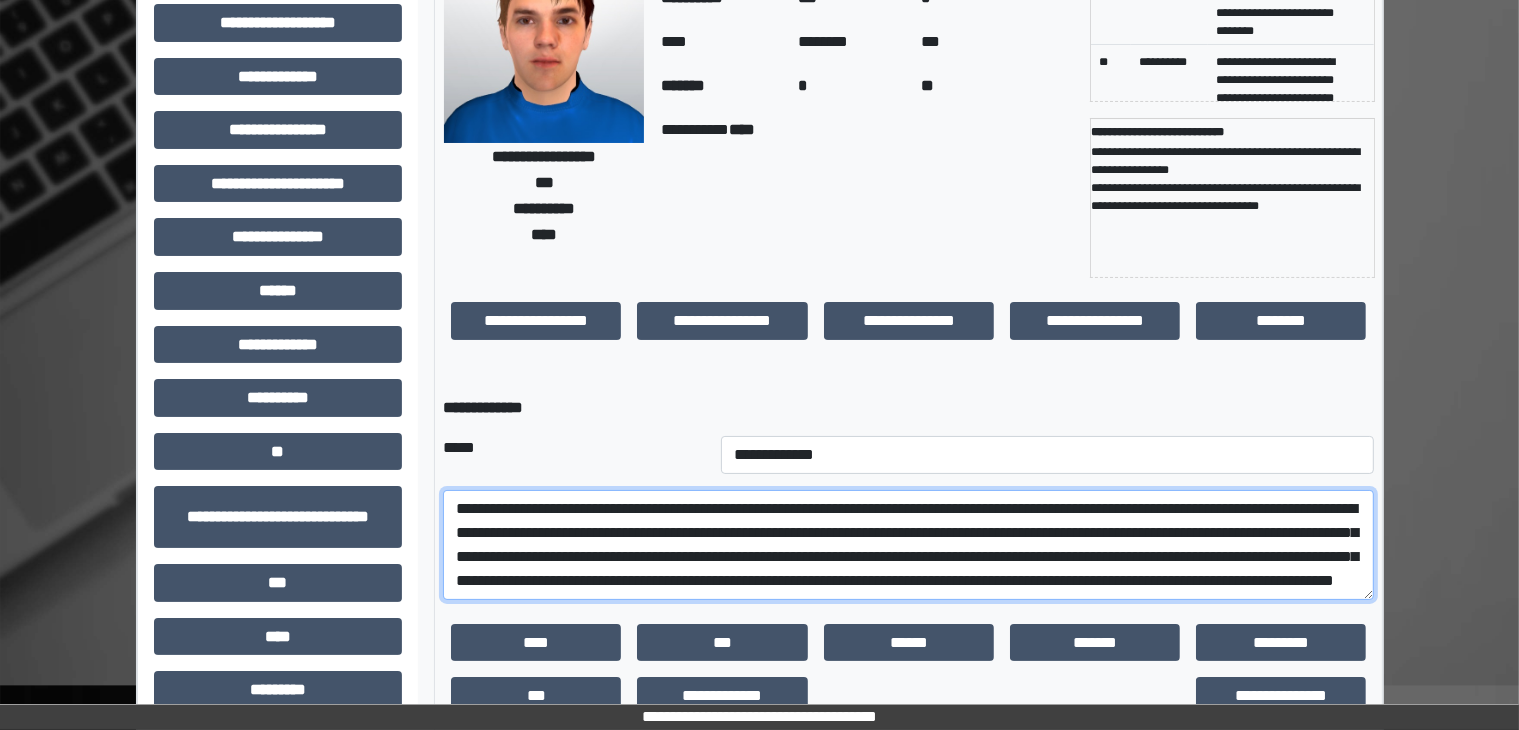 click on "**********" at bounding box center [908, 545] 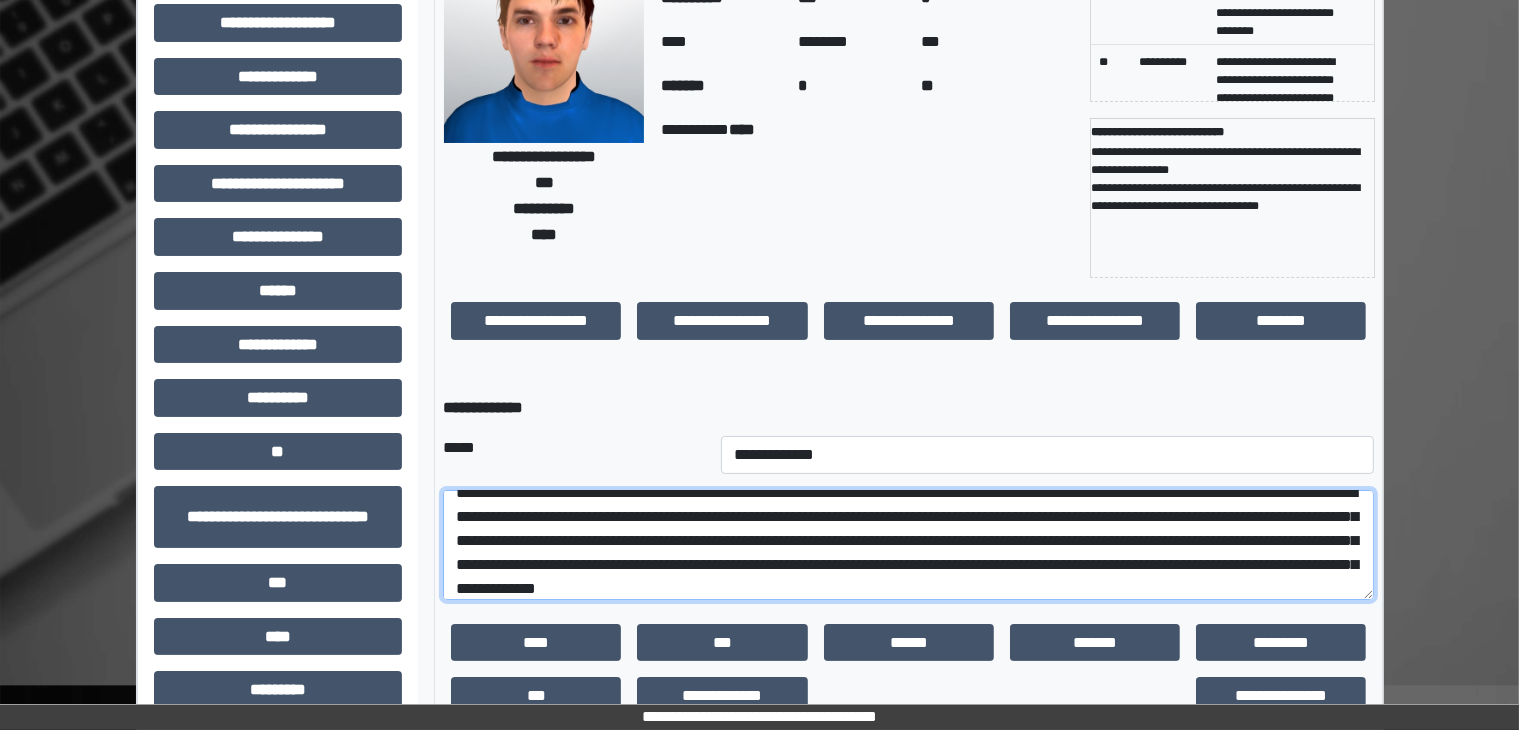 click on "**********" at bounding box center (908, 545) 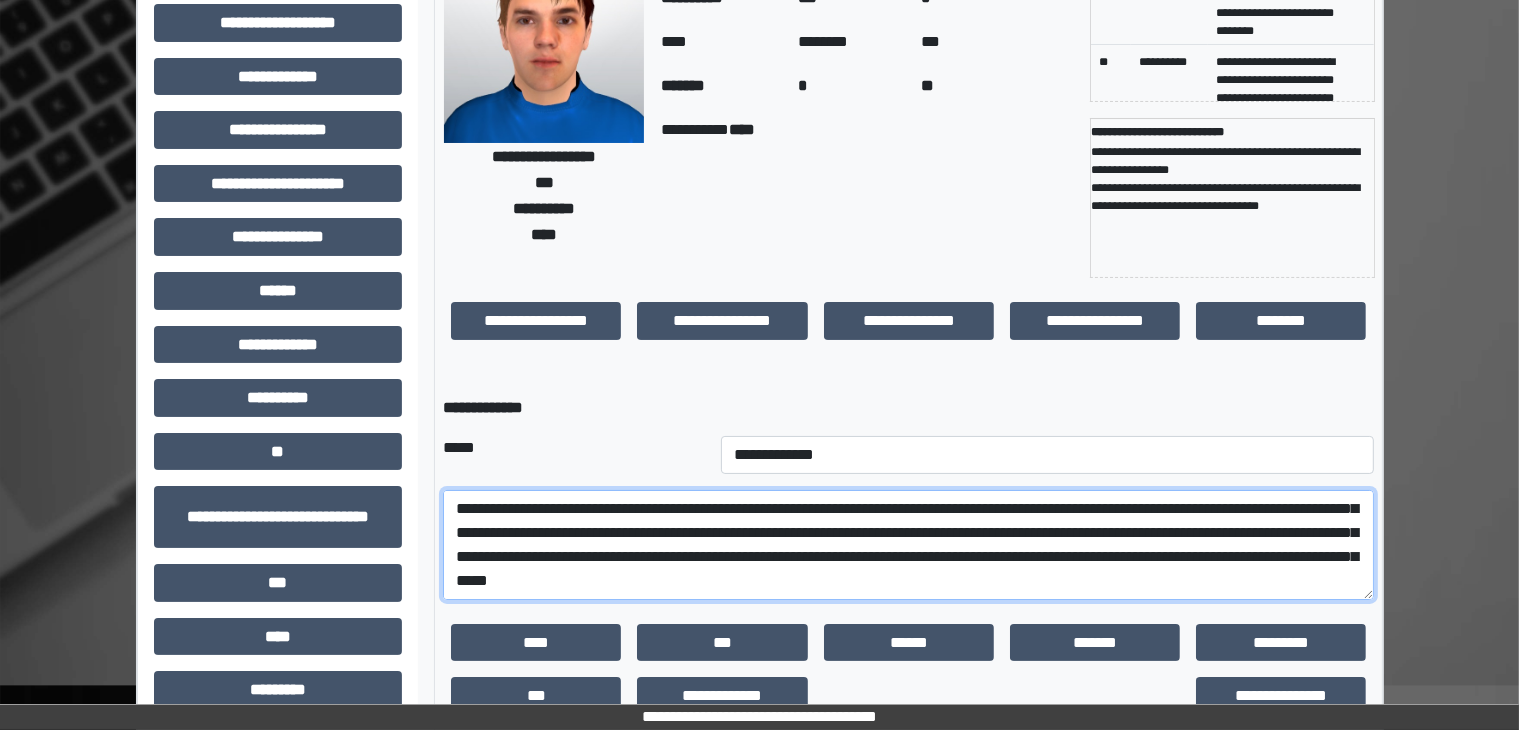 scroll, scrollTop: 96, scrollLeft: 0, axis: vertical 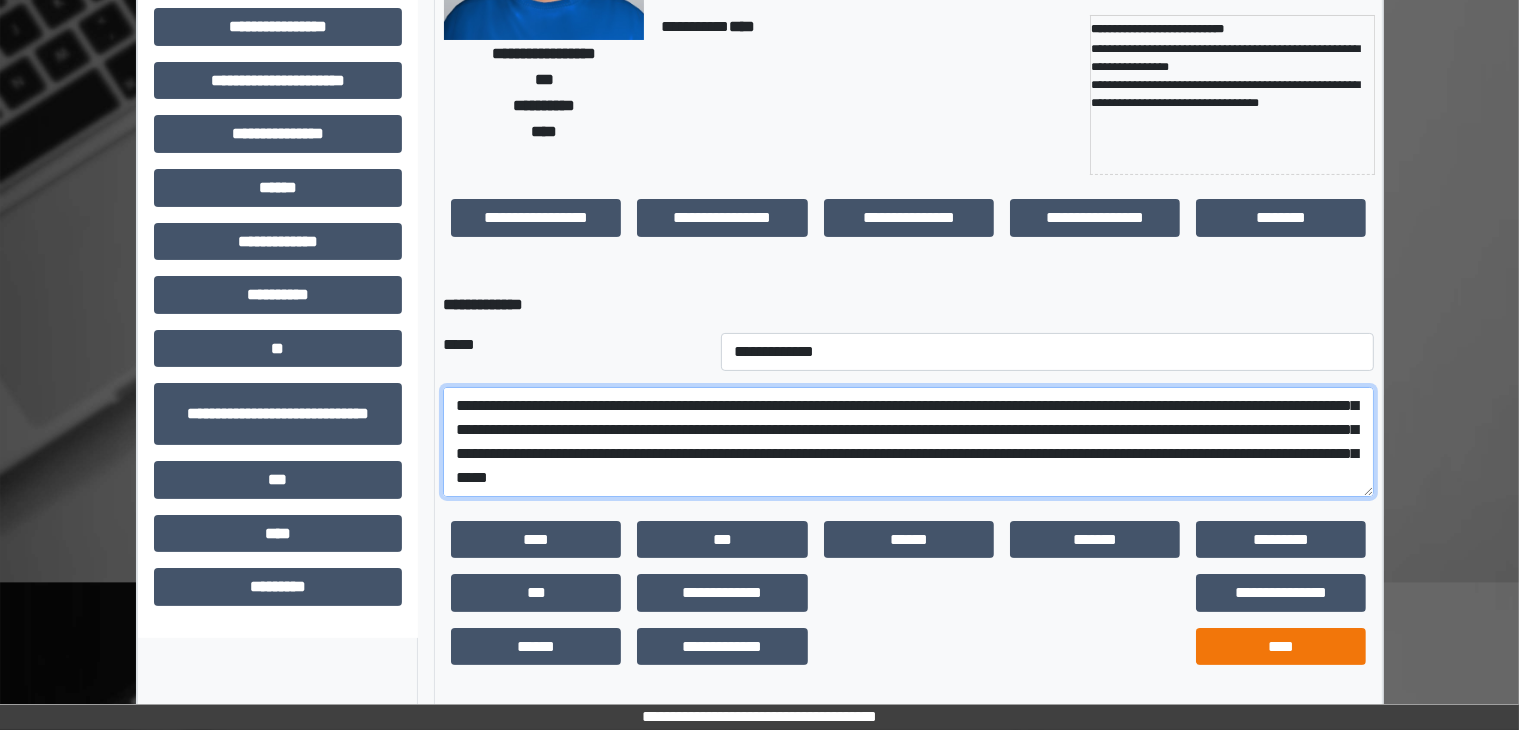 type on "**********" 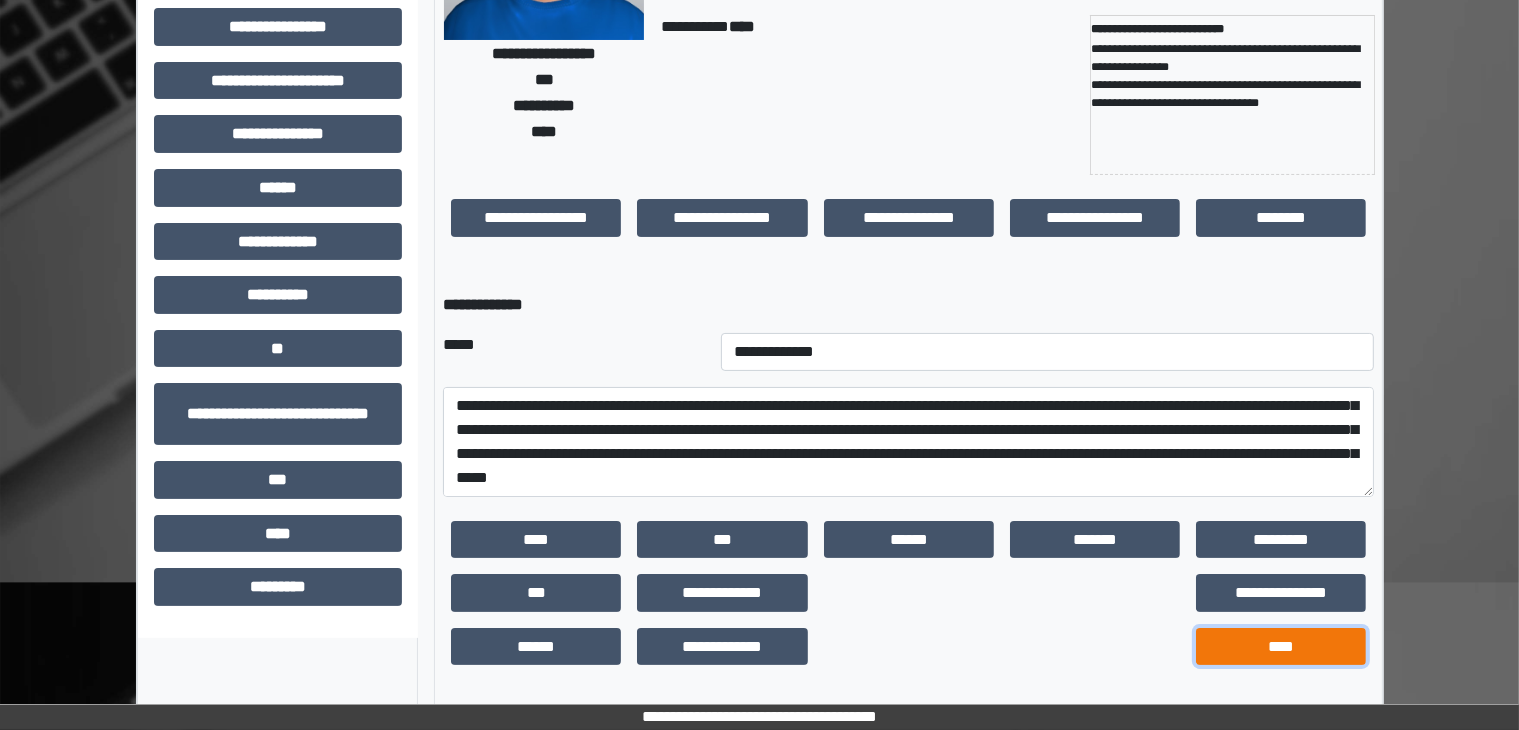 click on "****" at bounding box center [1281, 647] 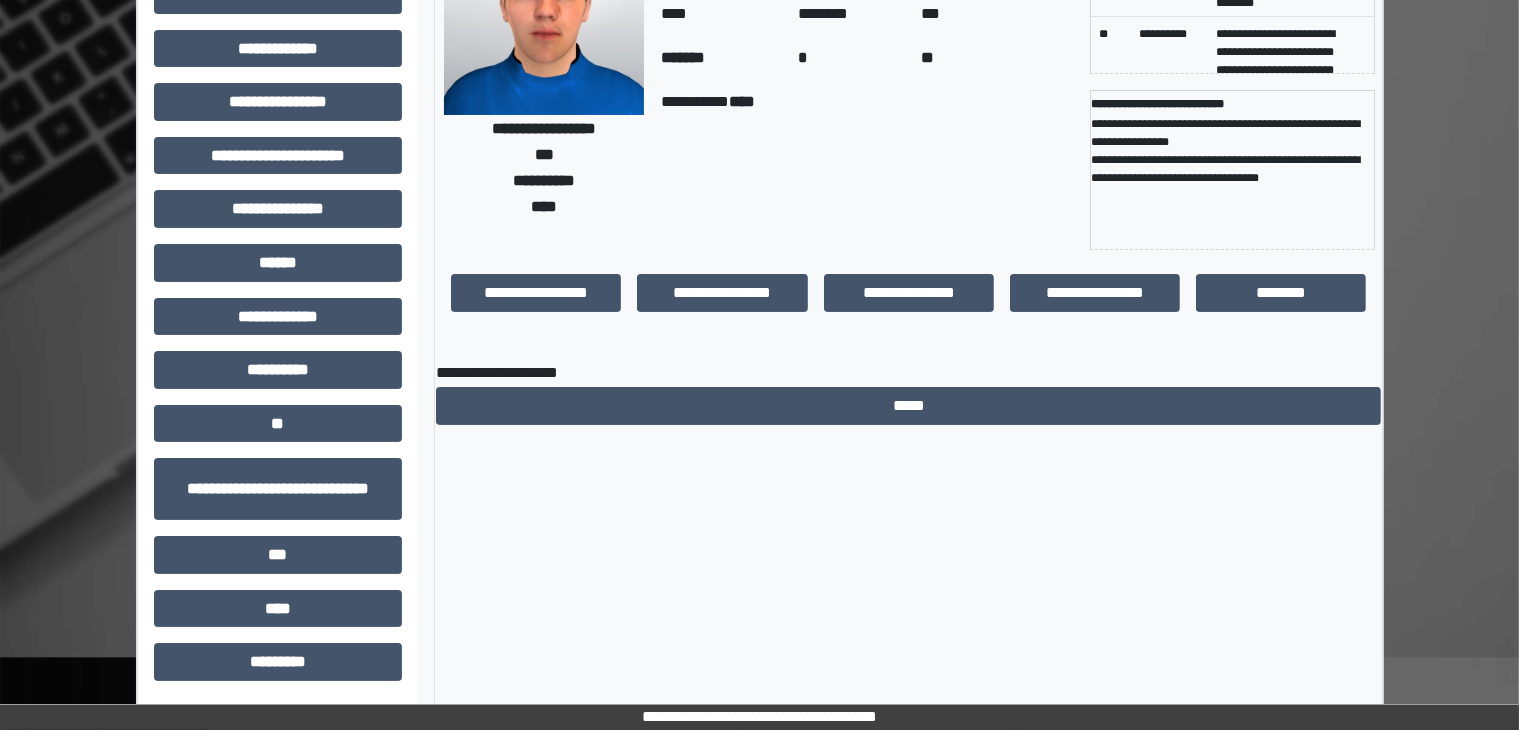 scroll, scrollTop: 0, scrollLeft: 0, axis: both 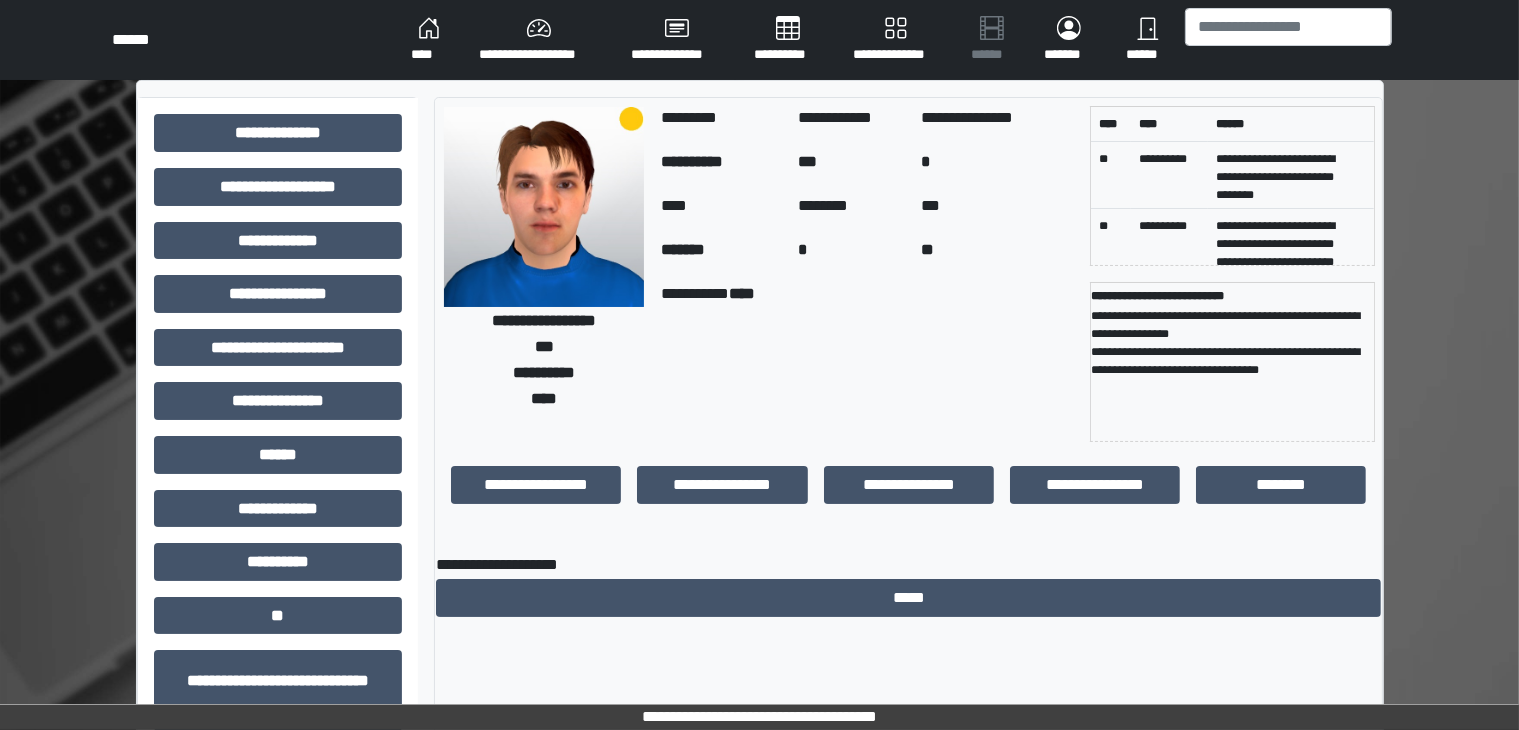 click on "****" at bounding box center (429, 40) 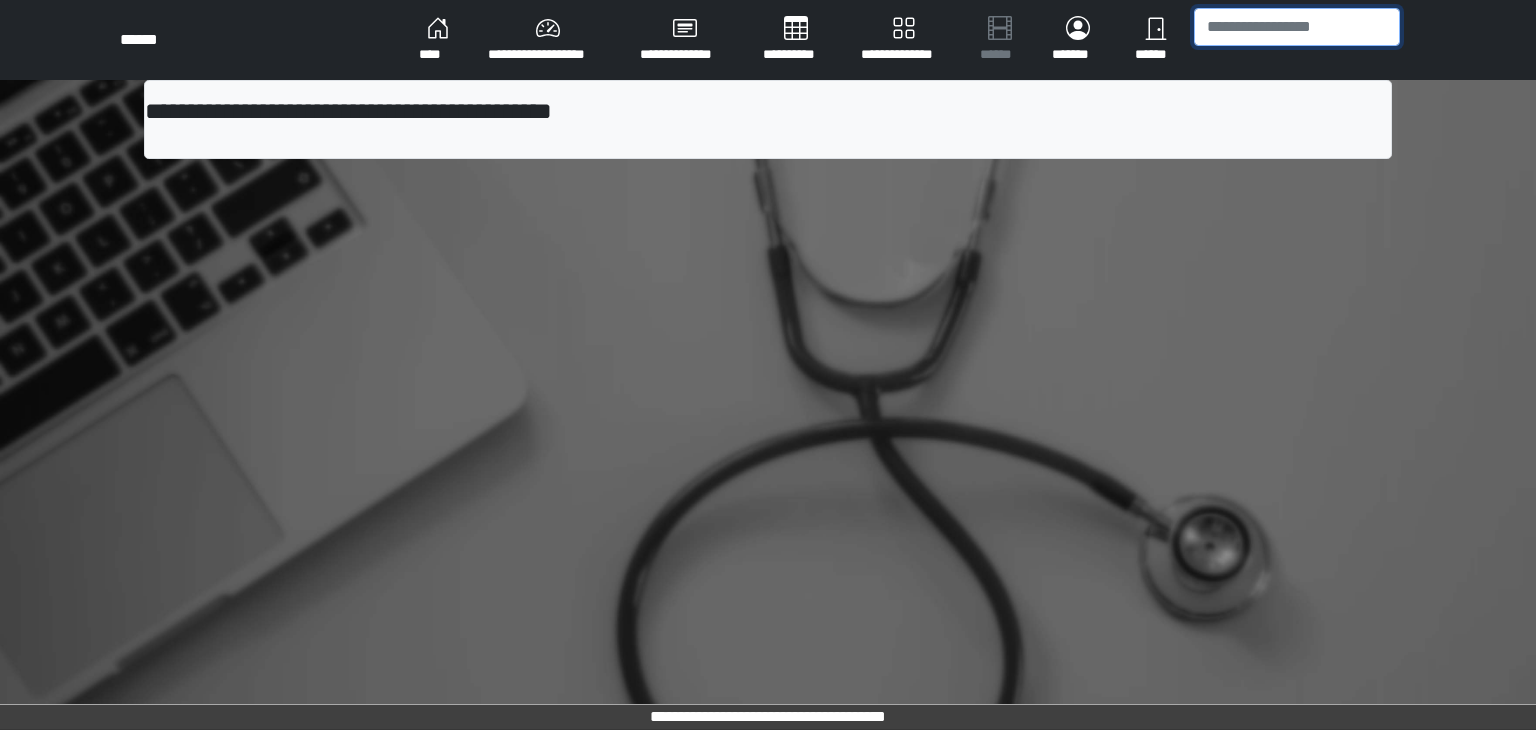 click at bounding box center (1297, 27) 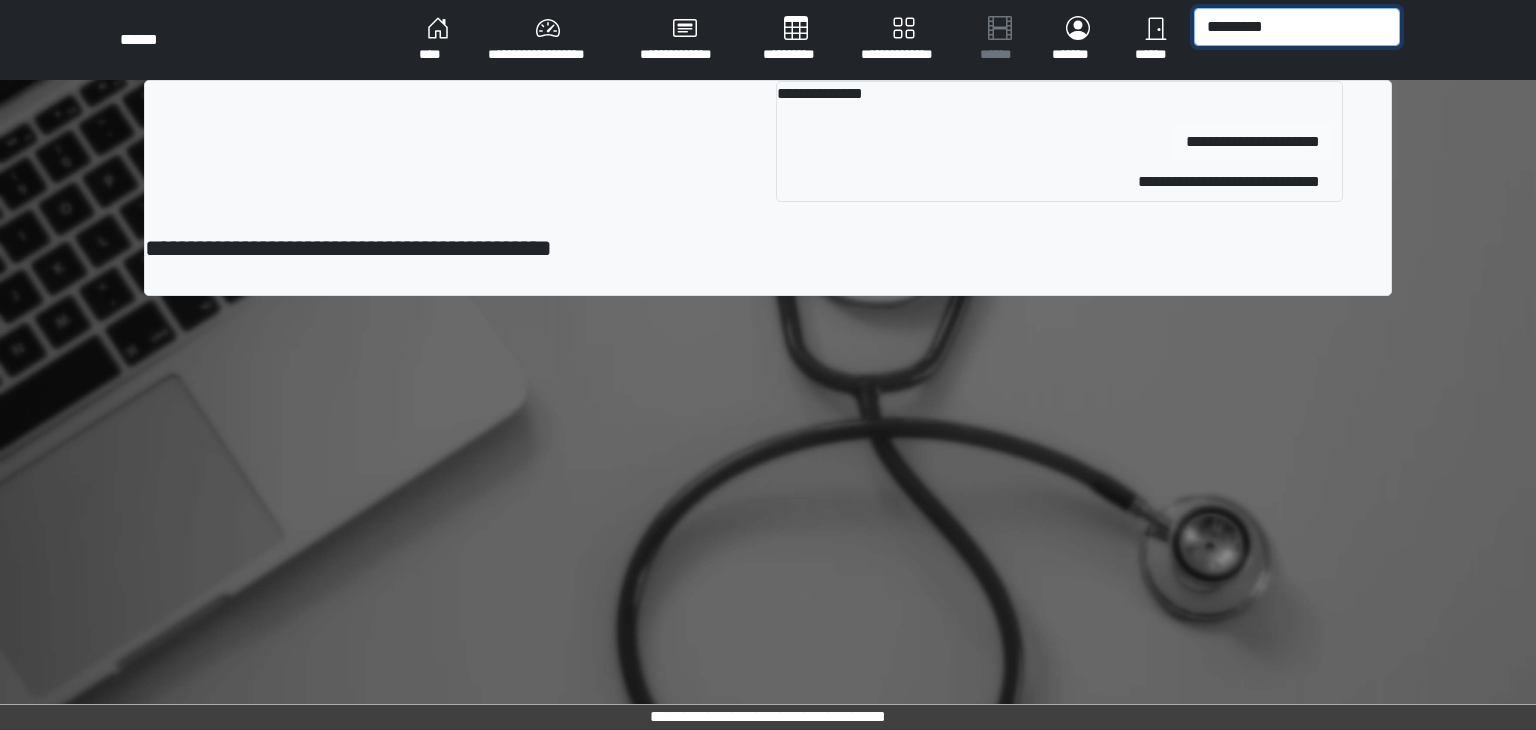 type on "*********" 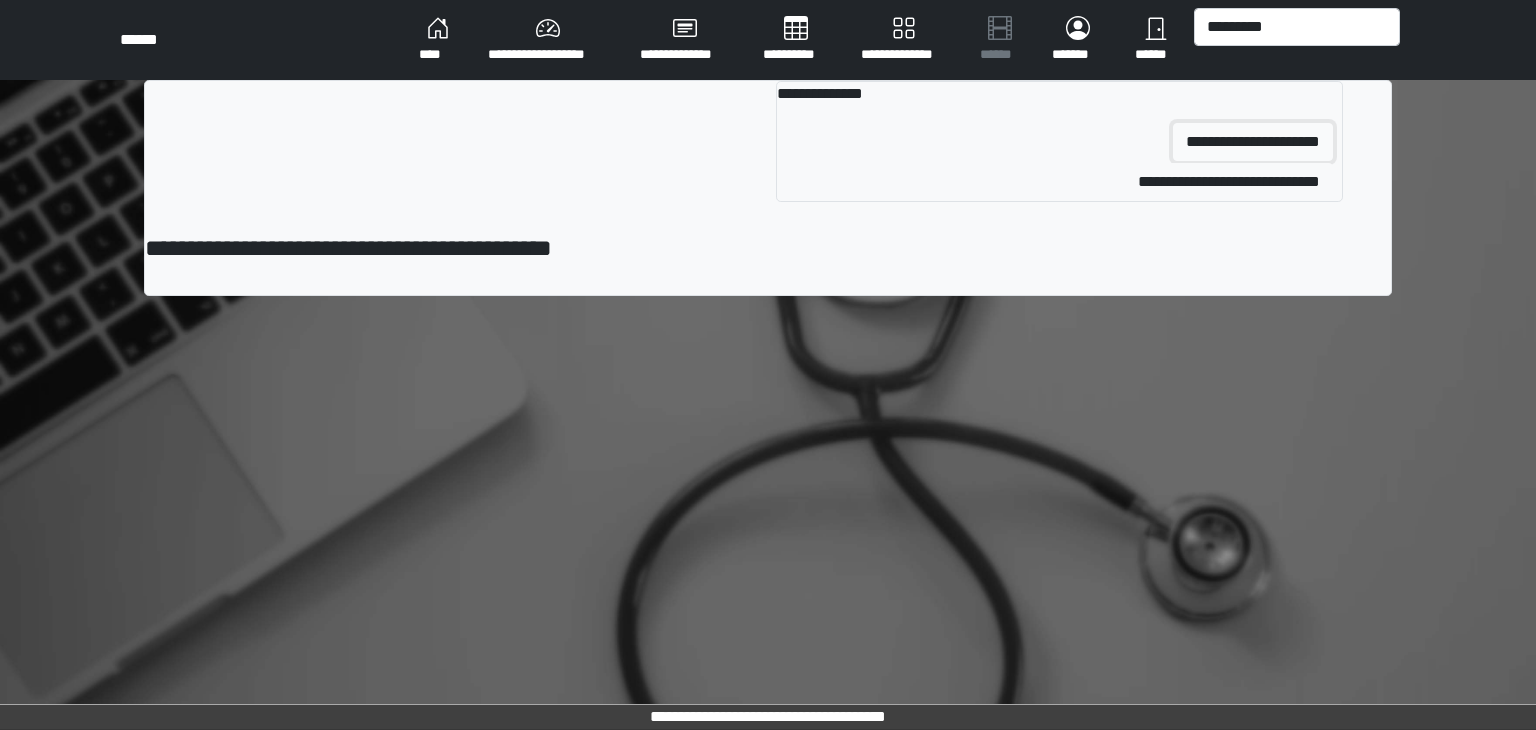 click on "**********" at bounding box center (1253, 142) 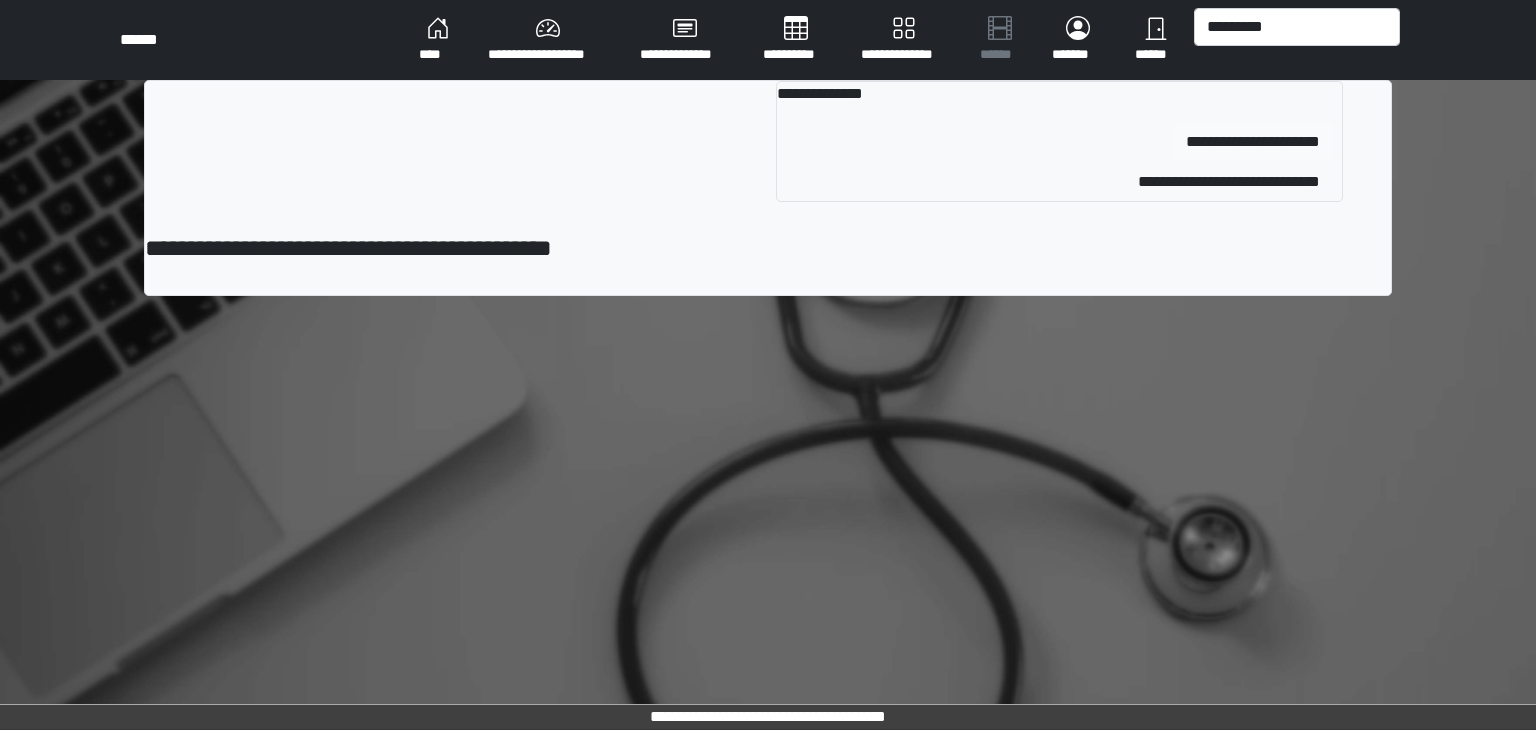 type 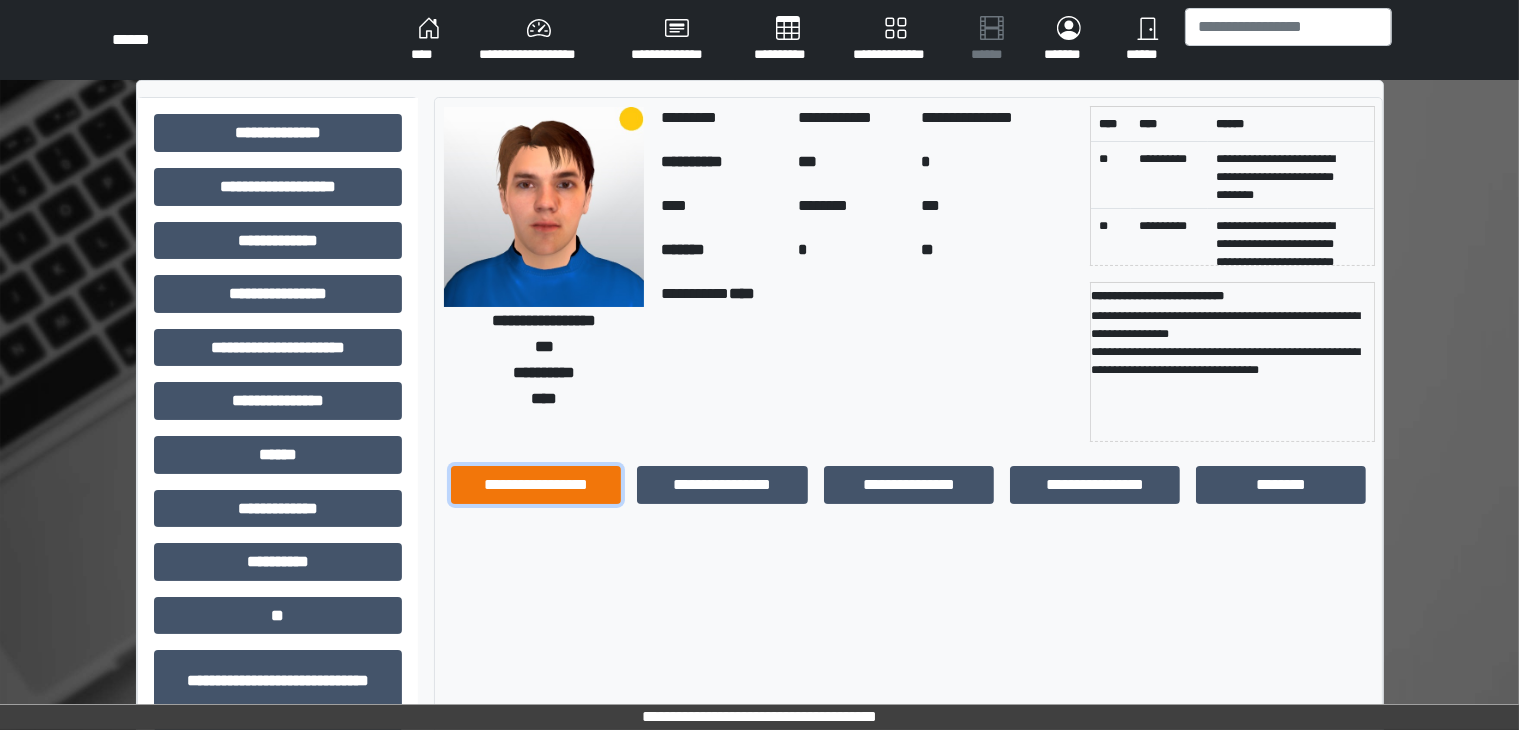 click on "**********" at bounding box center (536, 485) 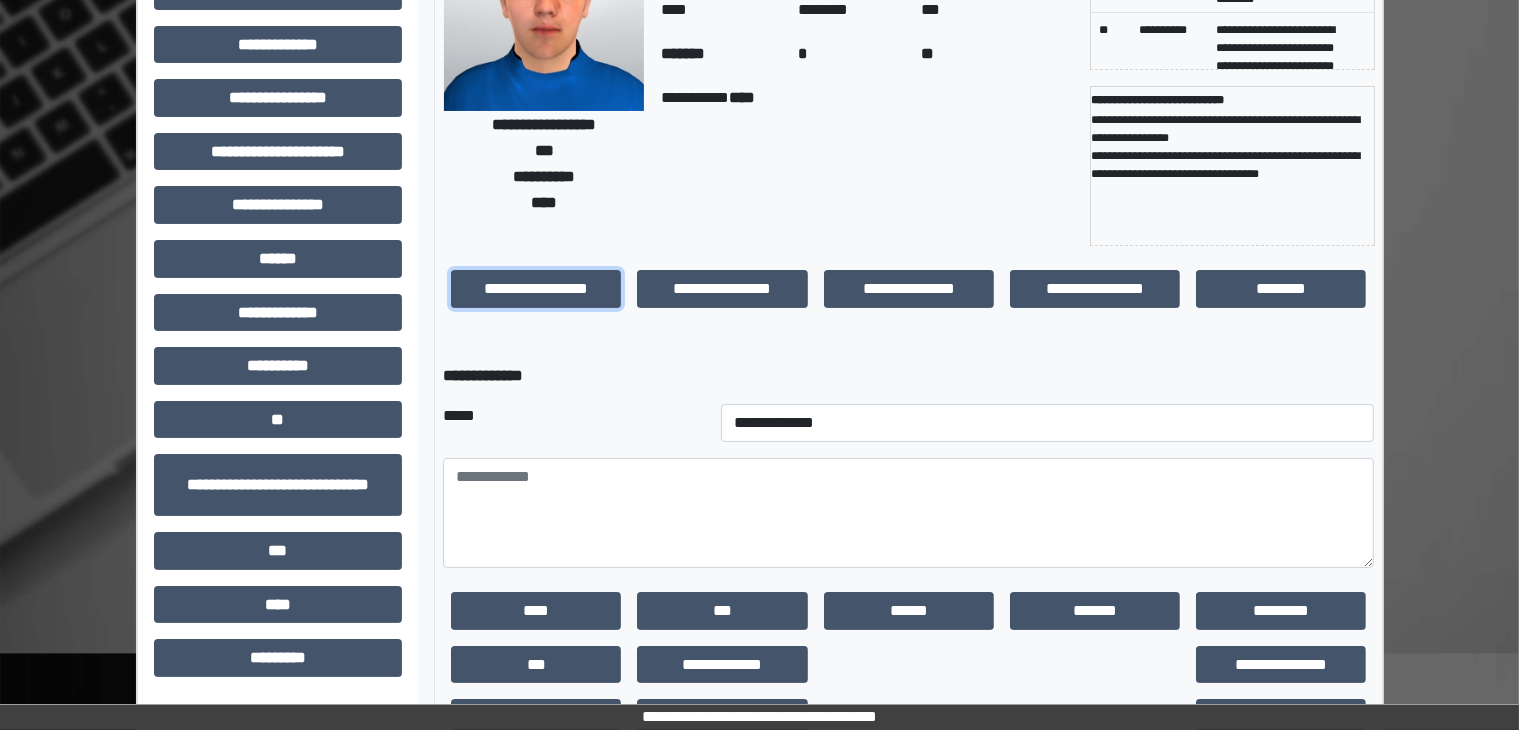 scroll, scrollTop: 204, scrollLeft: 0, axis: vertical 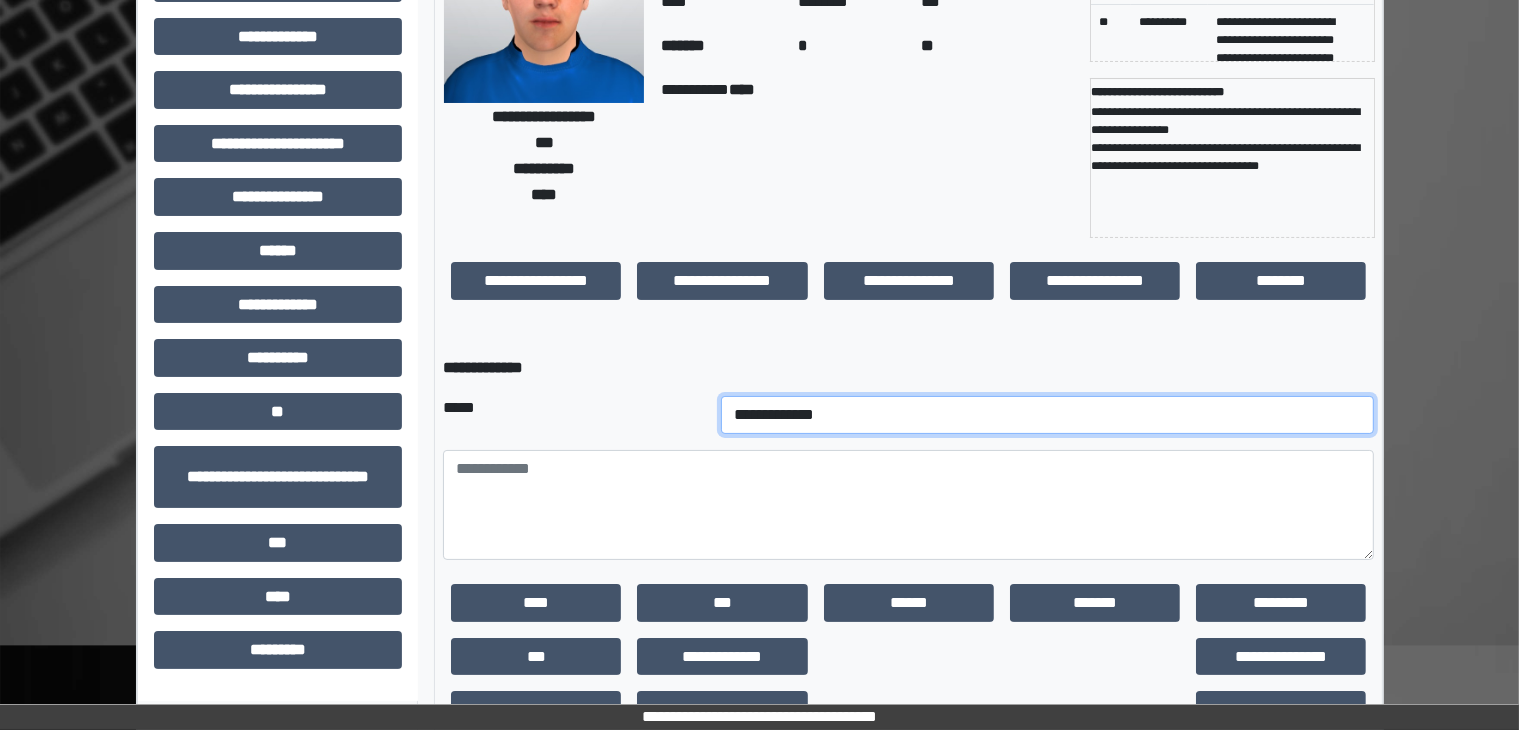 click on "**********" at bounding box center (1048, 415) 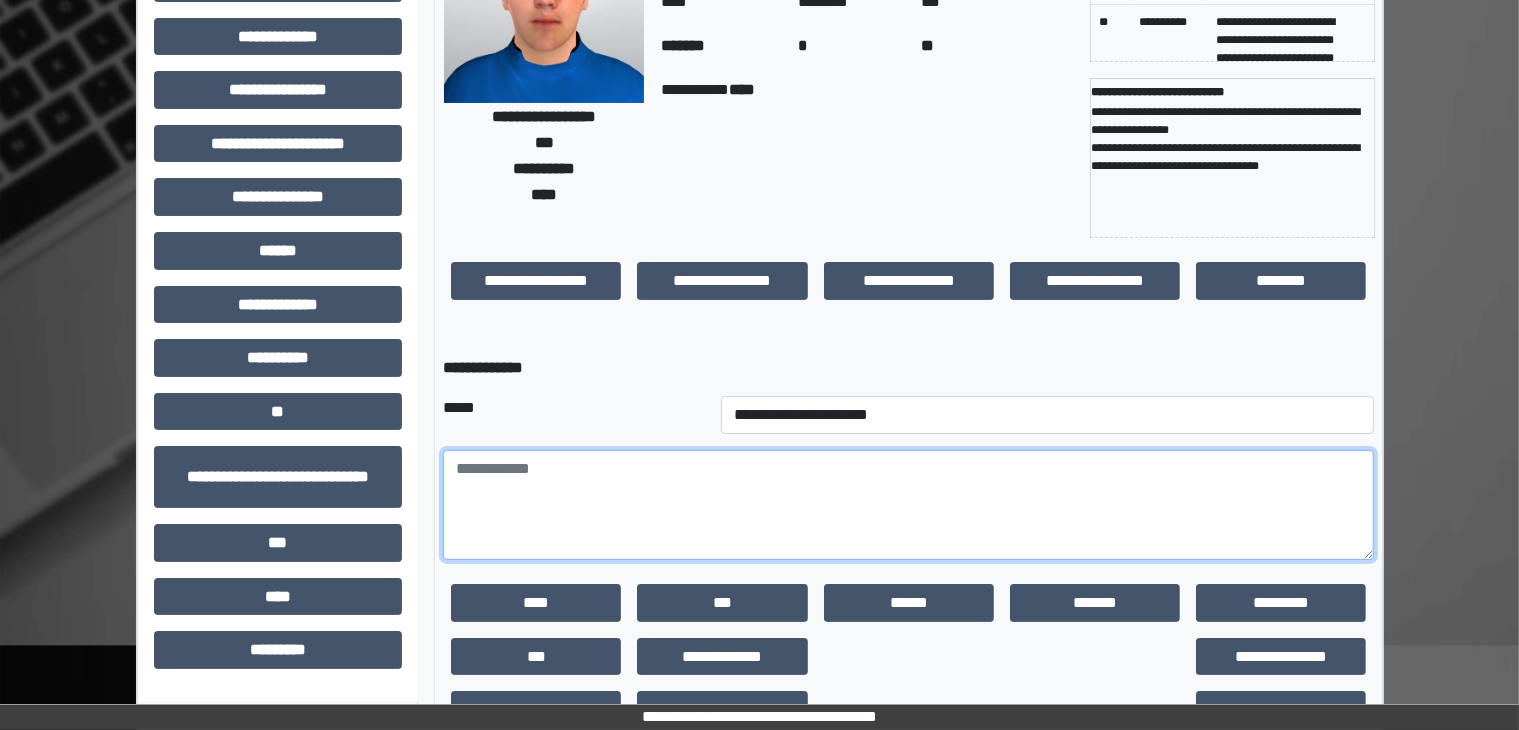 click at bounding box center [908, 505] 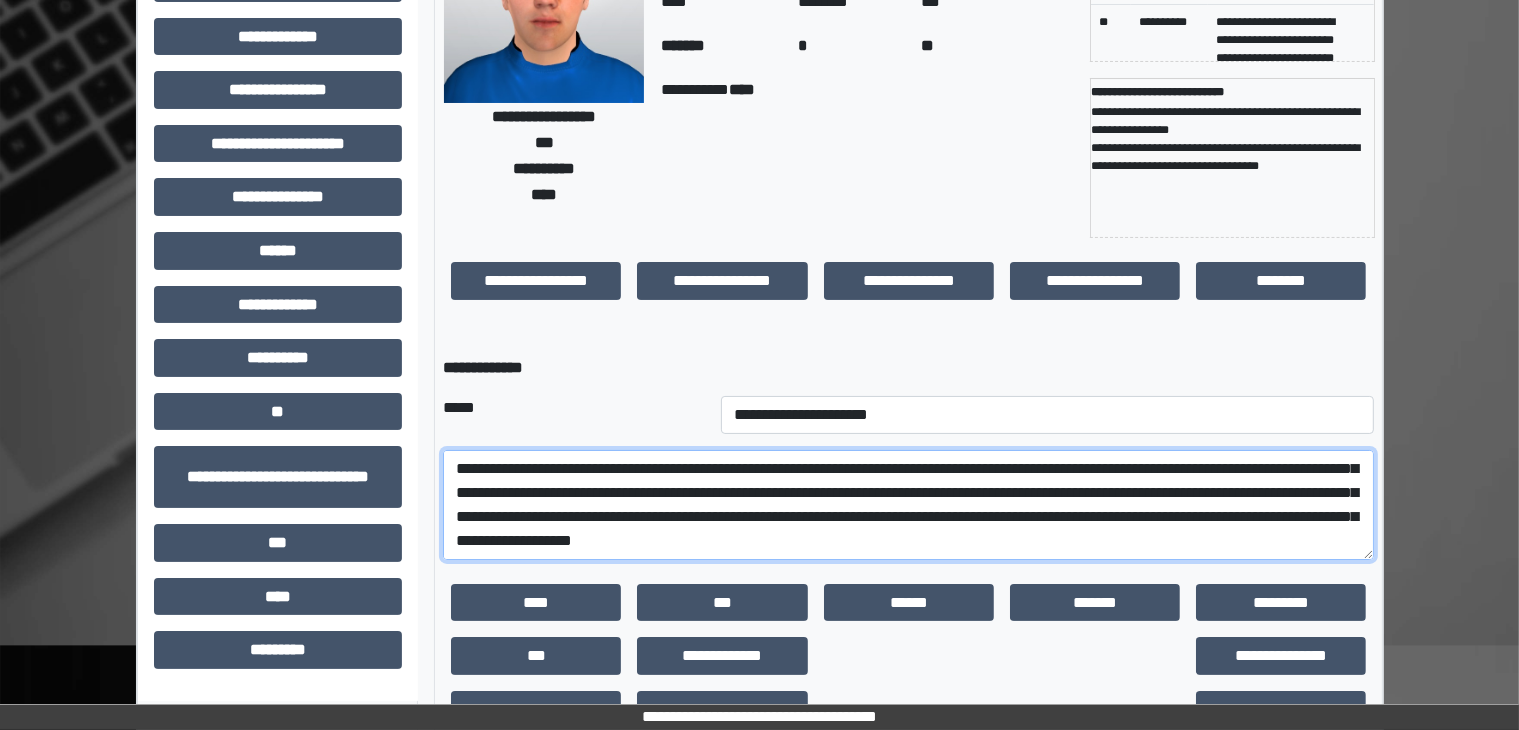 scroll, scrollTop: 208, scrollLeft: 0, axis: vertical 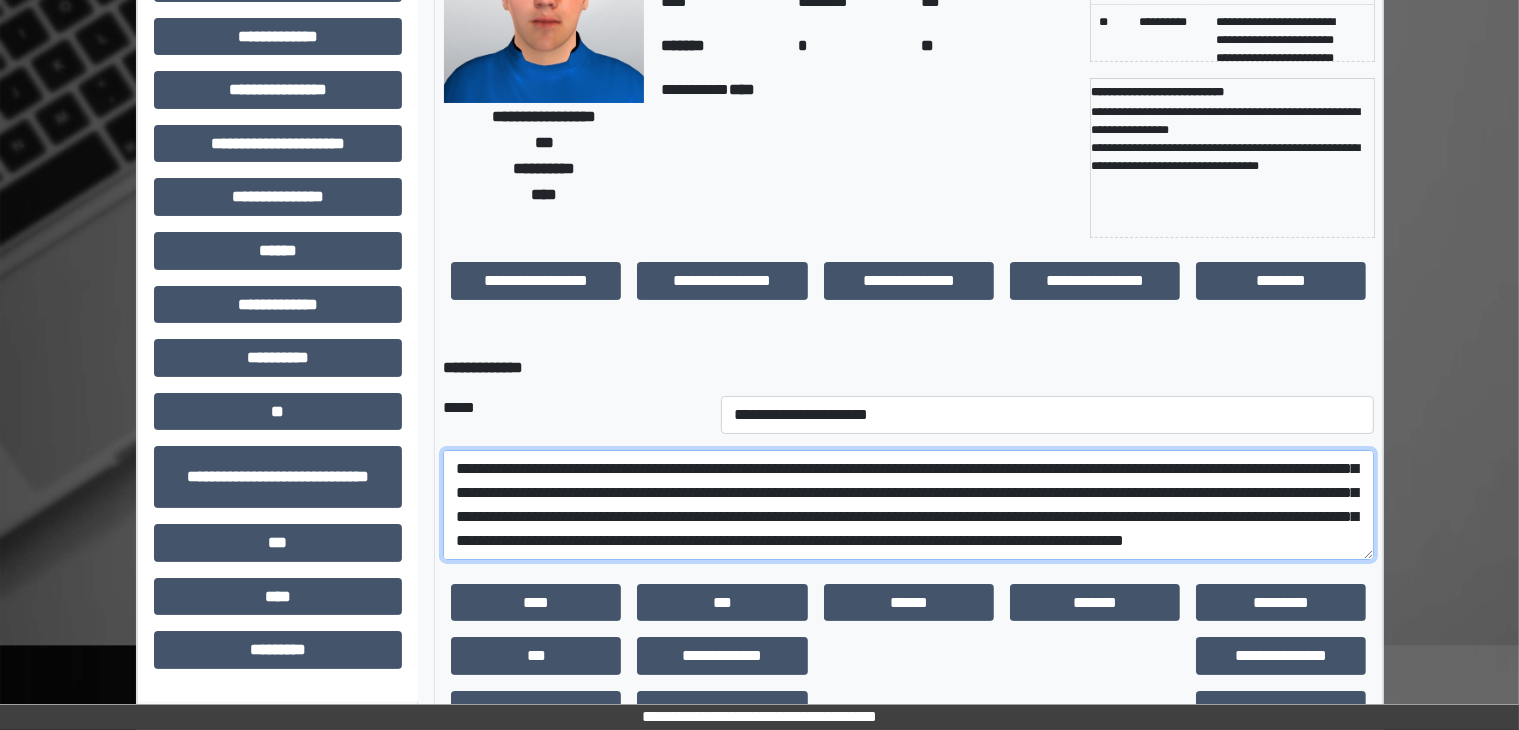 click at bounding box center (908, 505) 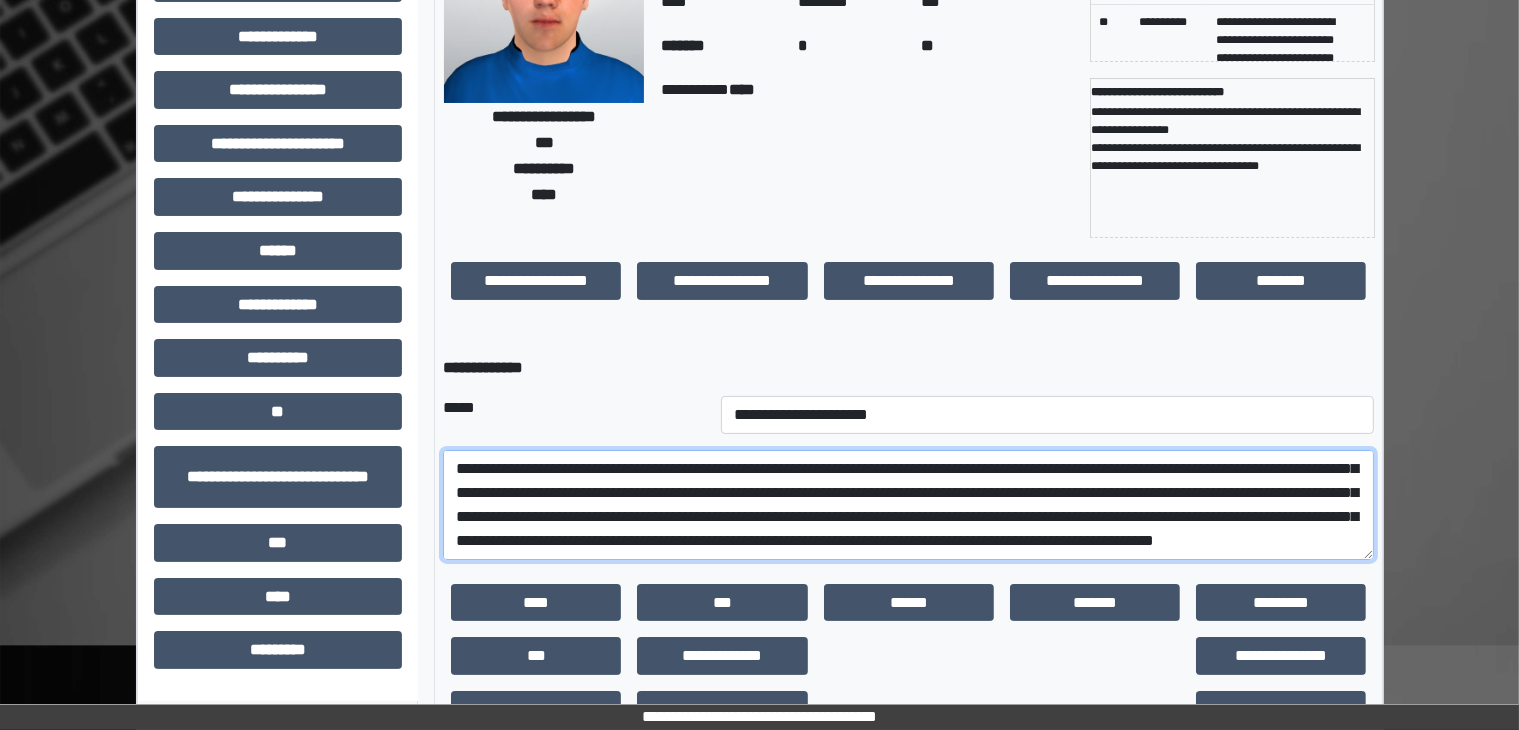 scroll, scrollTop: 216, scrollLeft: 0, axis: vertical 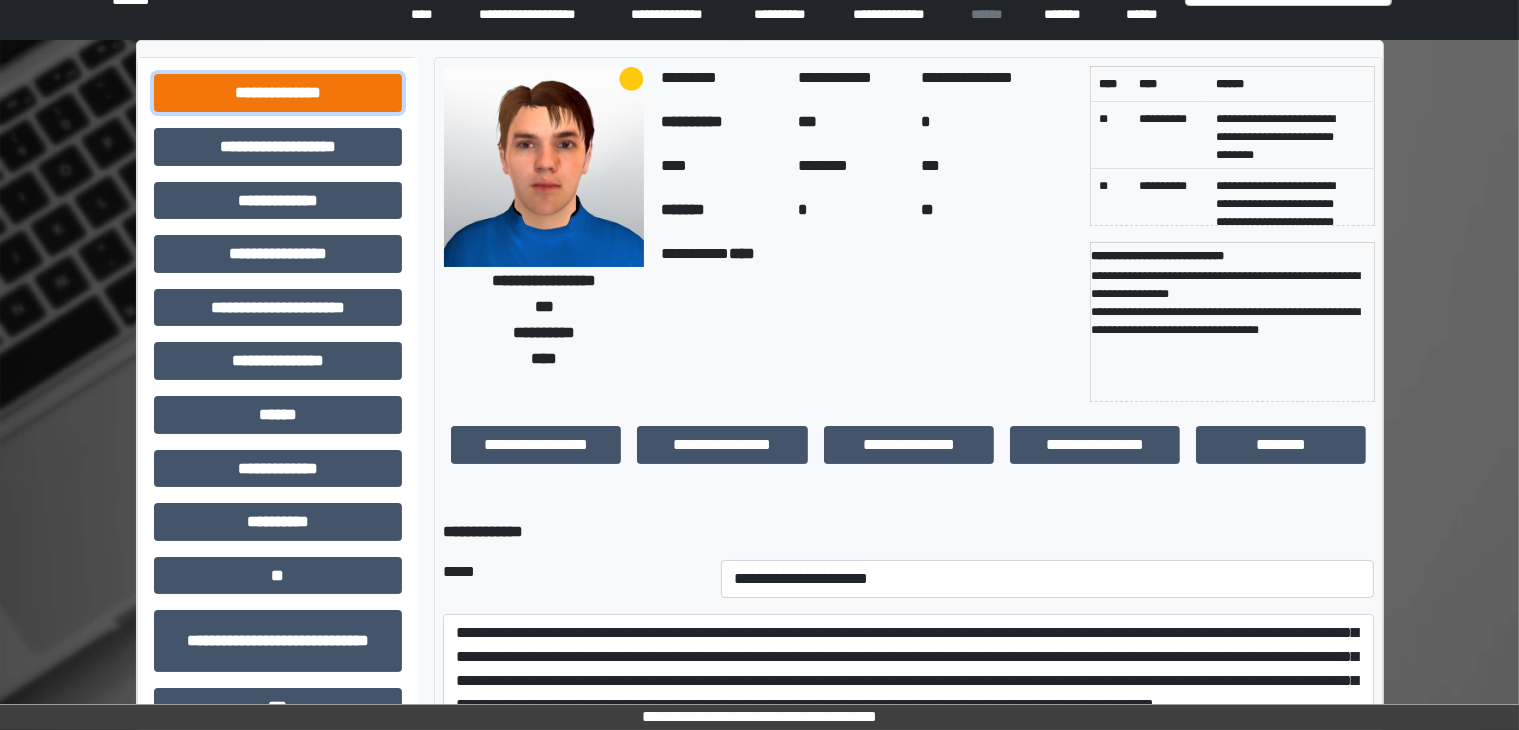 click on "**********" at bounding box center [278, 93] 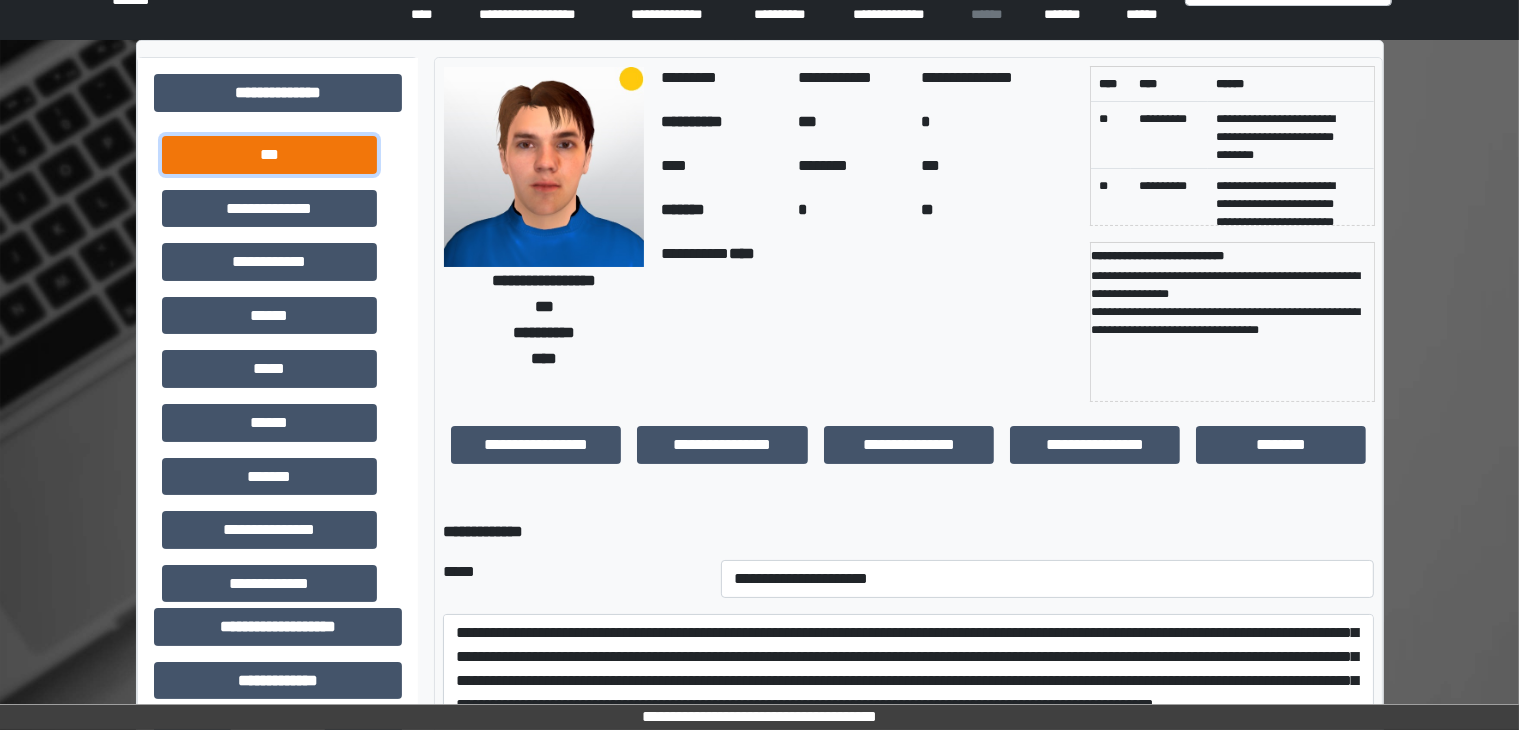 click on "***" at bounding box center (269, 155) 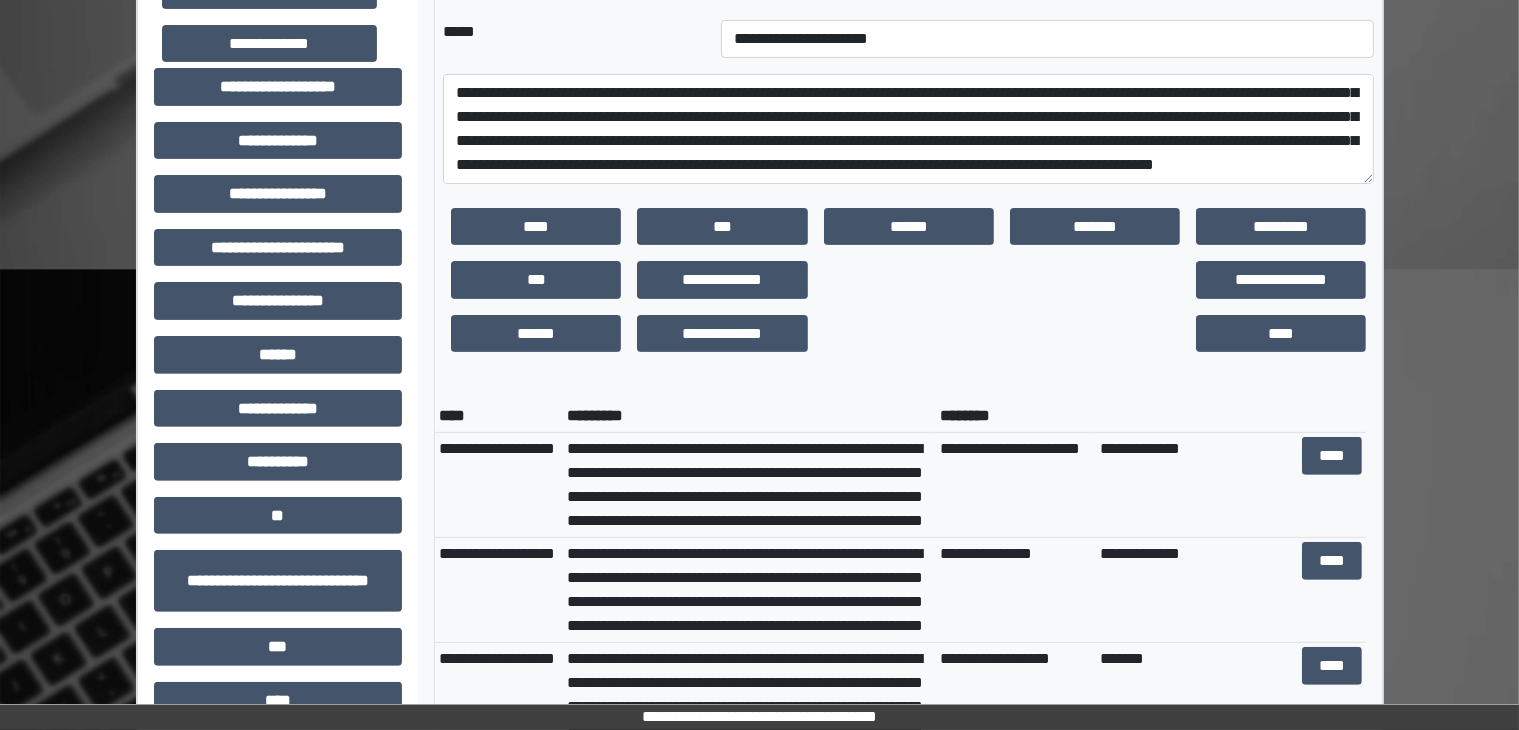 scroll, scrollTop: 628, scrollLeft: 0, axis: vertical 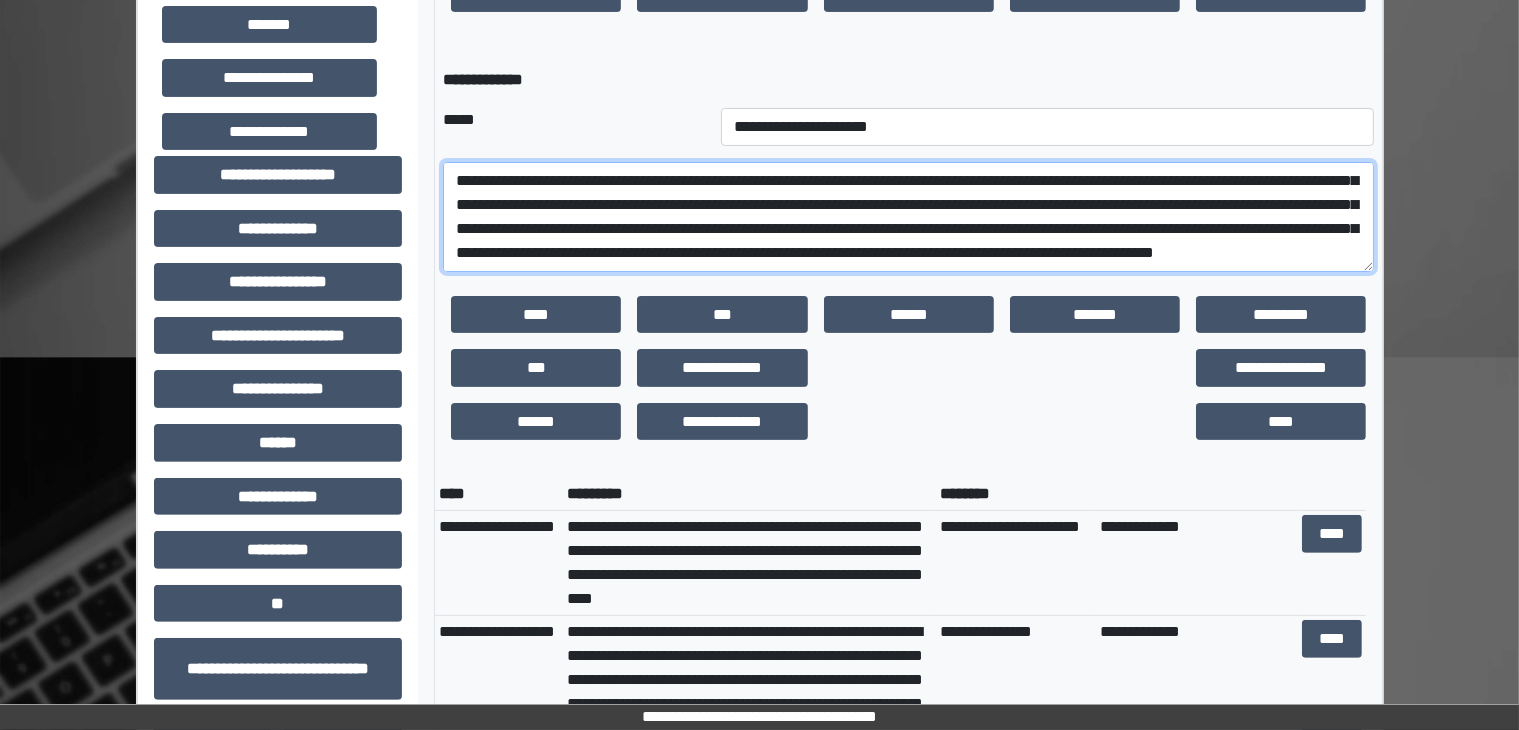 click at bounding box center (908, 217) 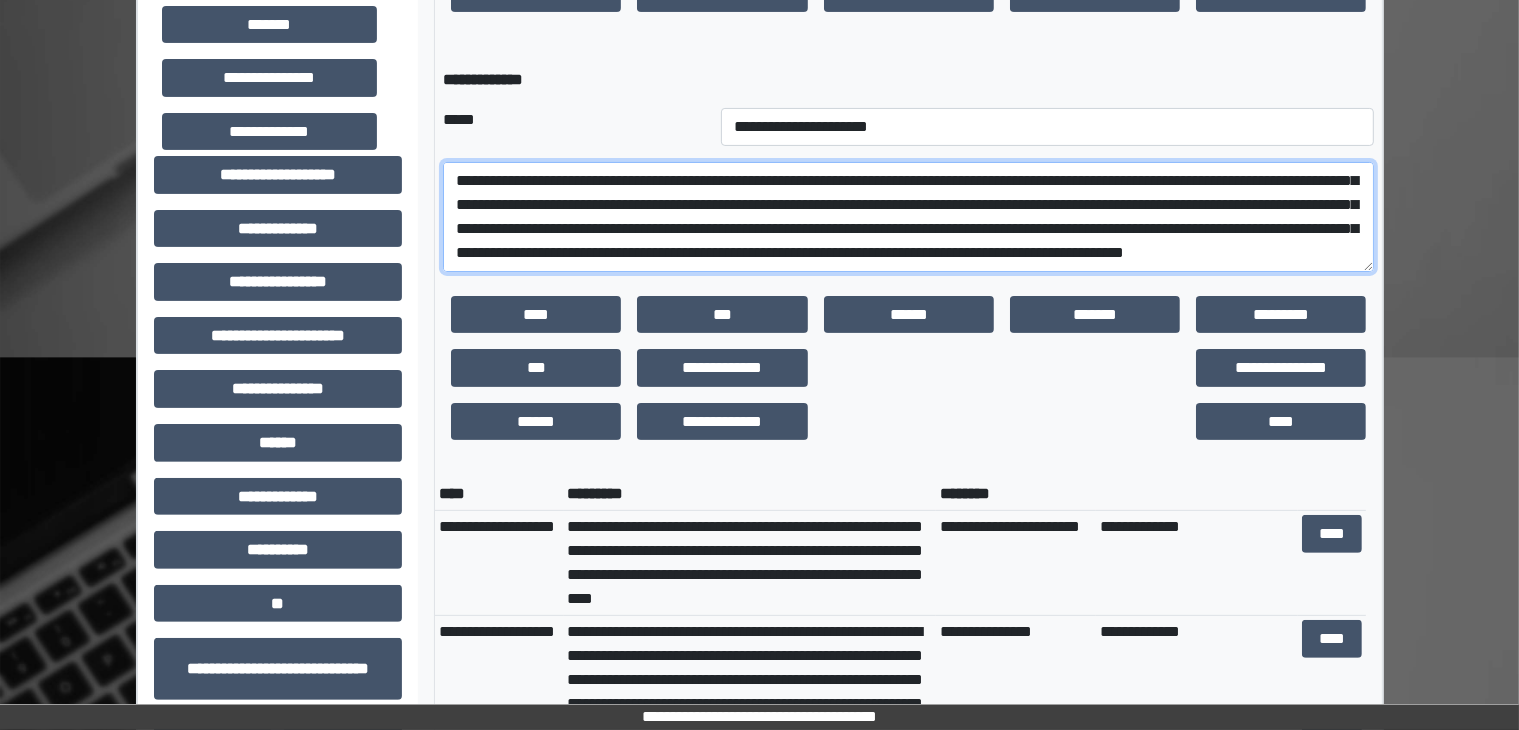 click at bounding box center (908, 217) 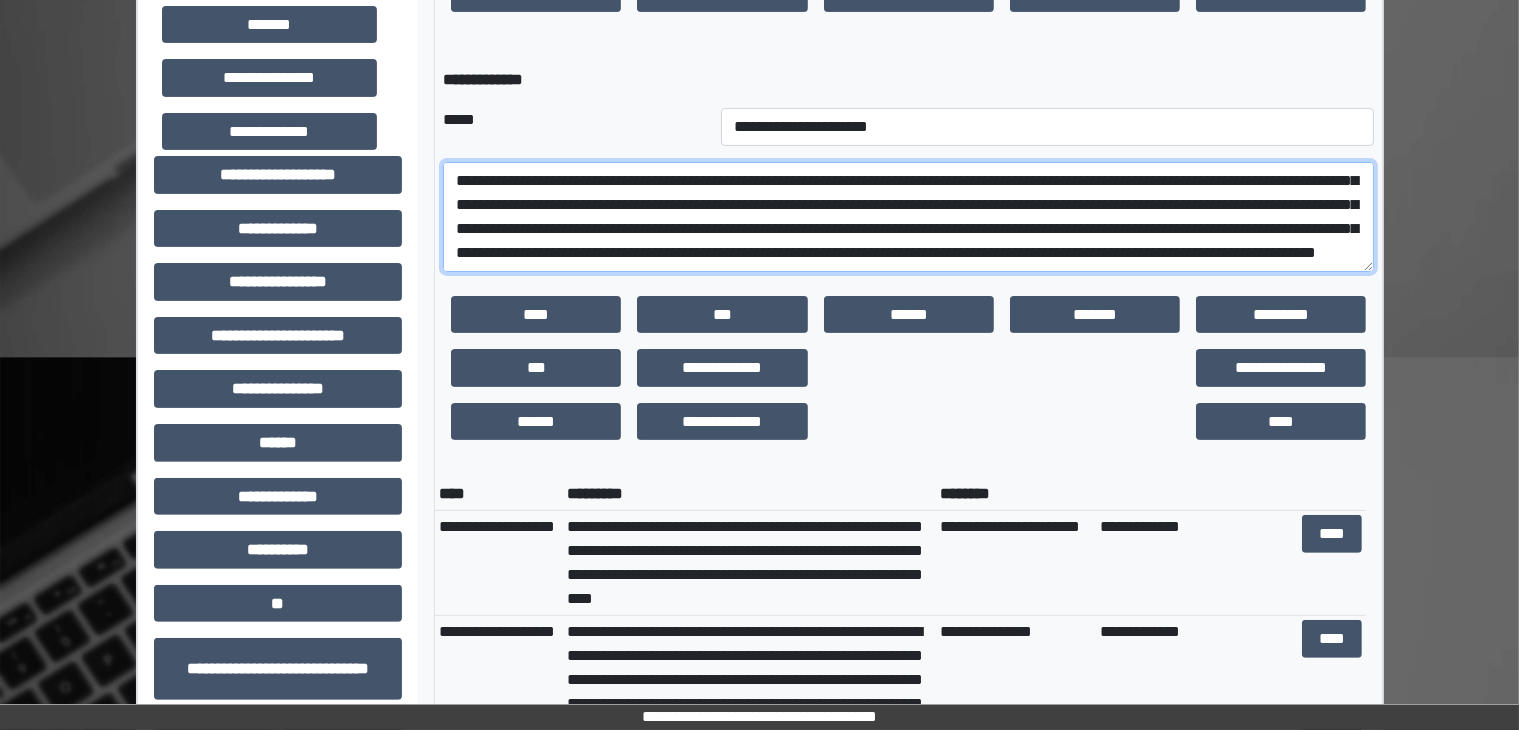 scroll, scrollTop: 232, scrollLeft: 0, axis: vertical 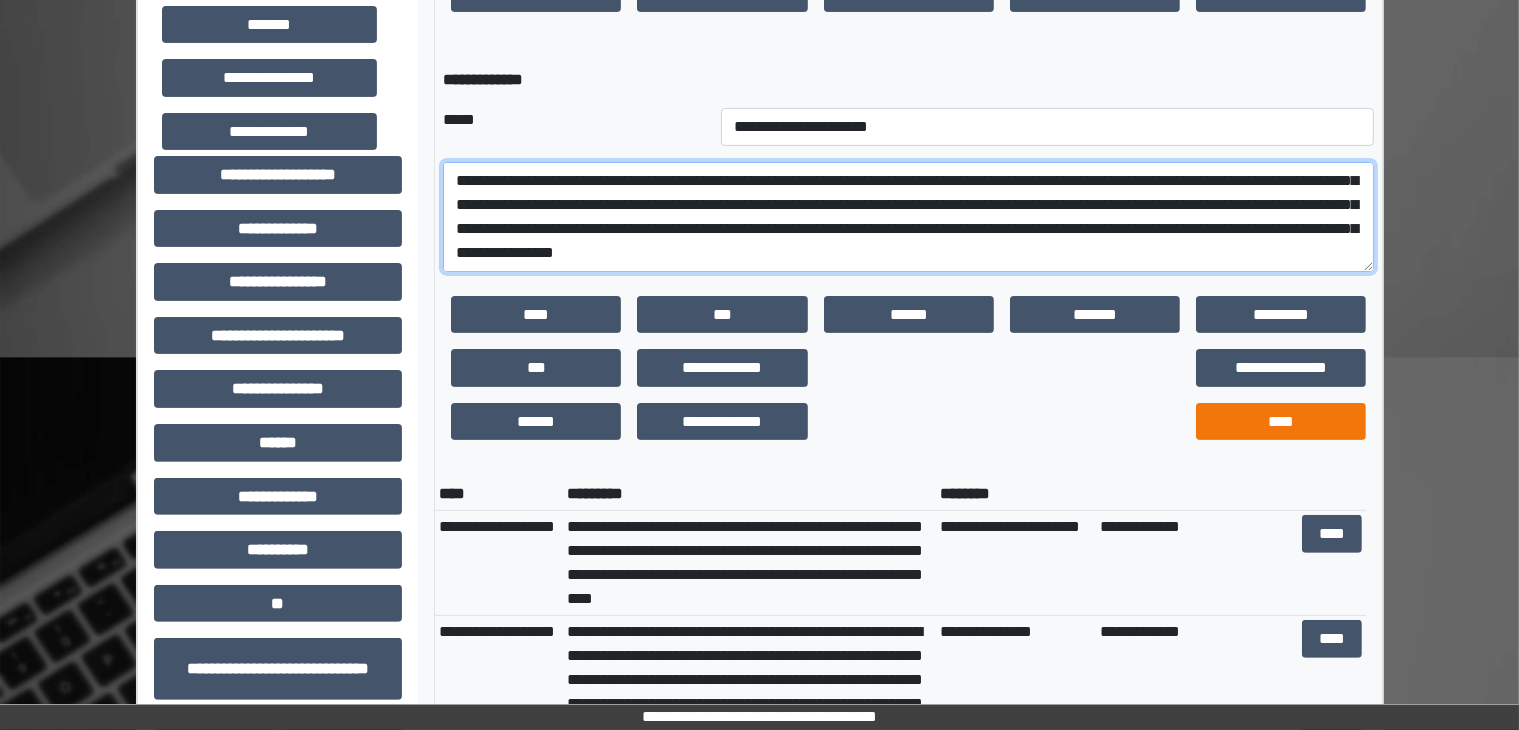 type on "**********" 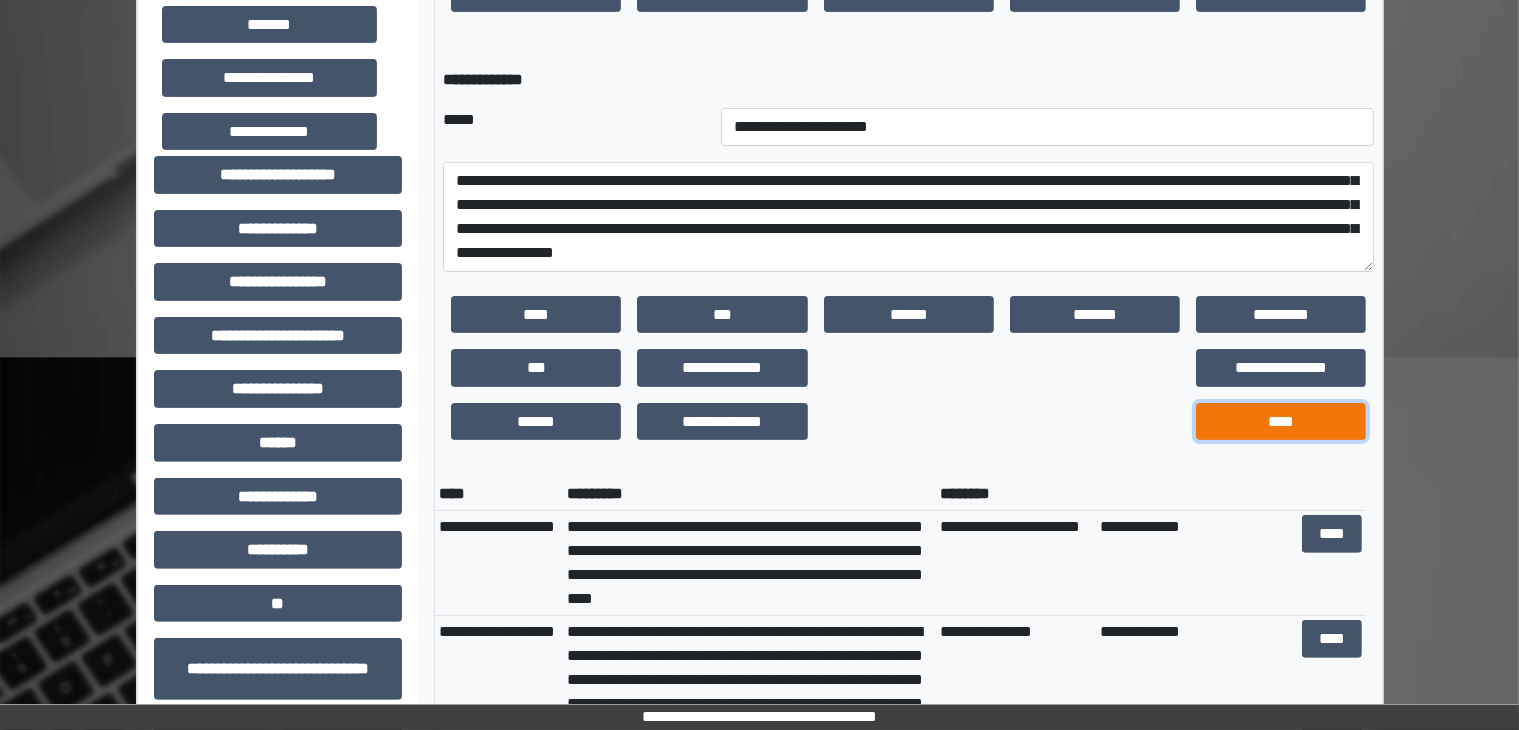 click on "****" at bounding box center [1281, 422] 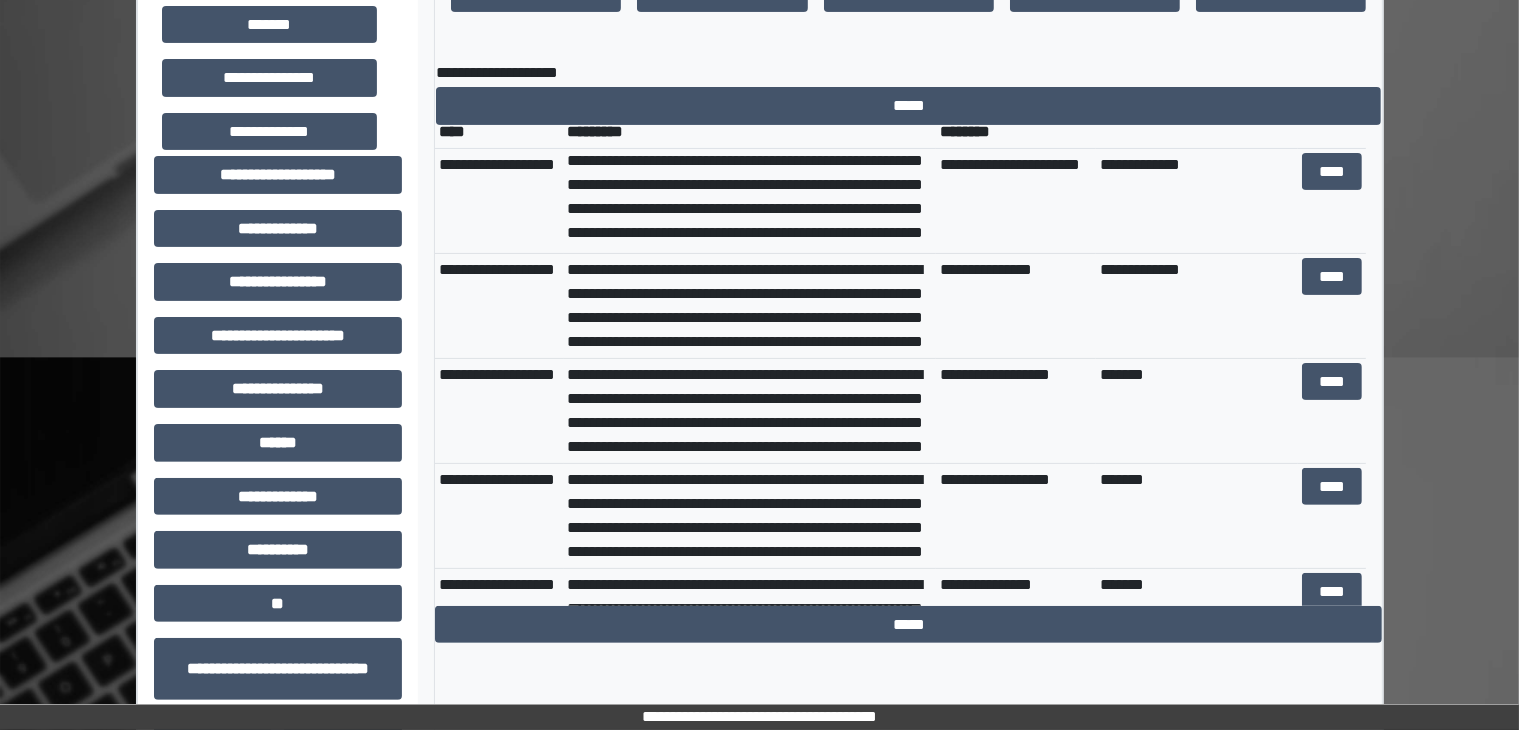 scroll, scrollTop: 0, scrollLeft: 0, axis: both 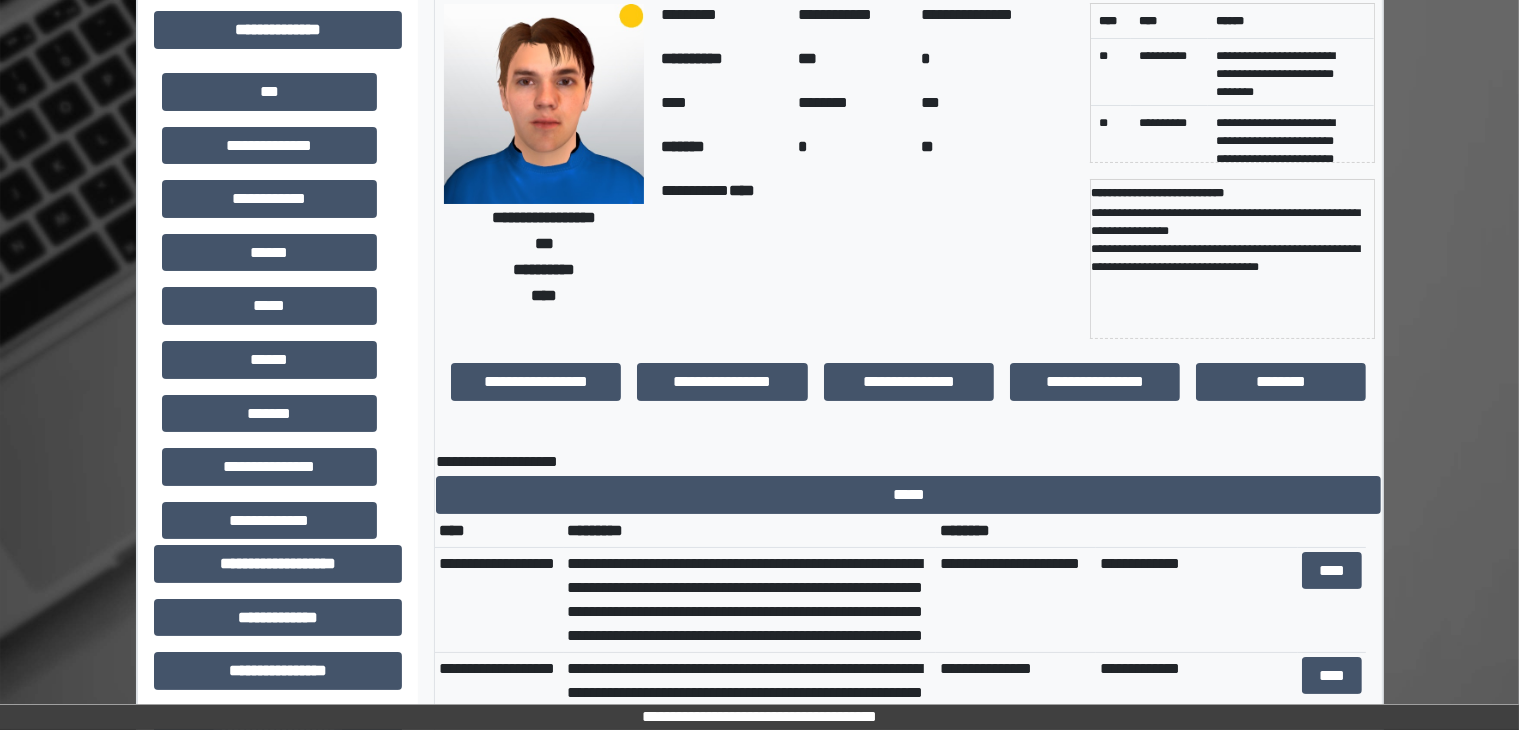click on "**********" at bounding box center (536, 382) 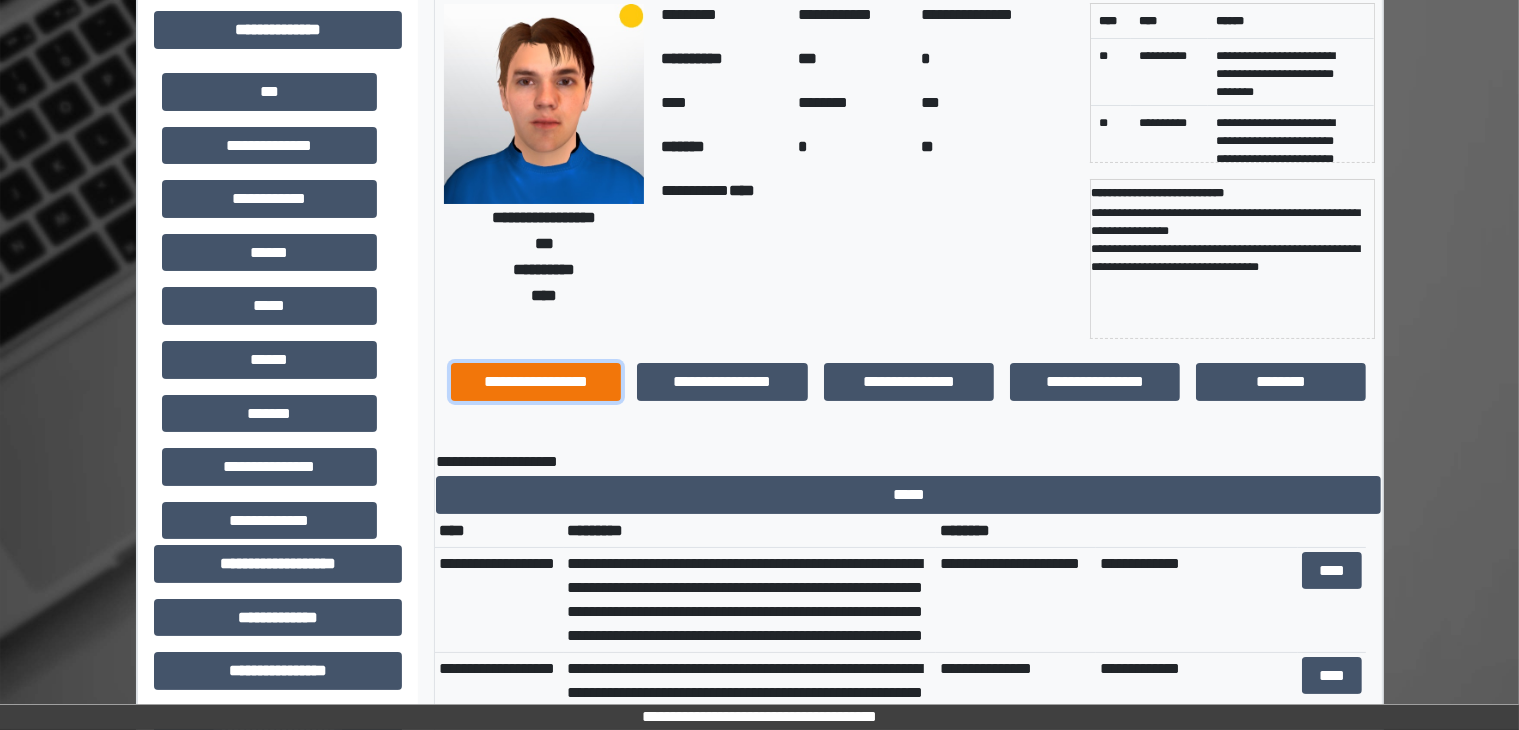 click on "**********" at bounding box center [536, 382] 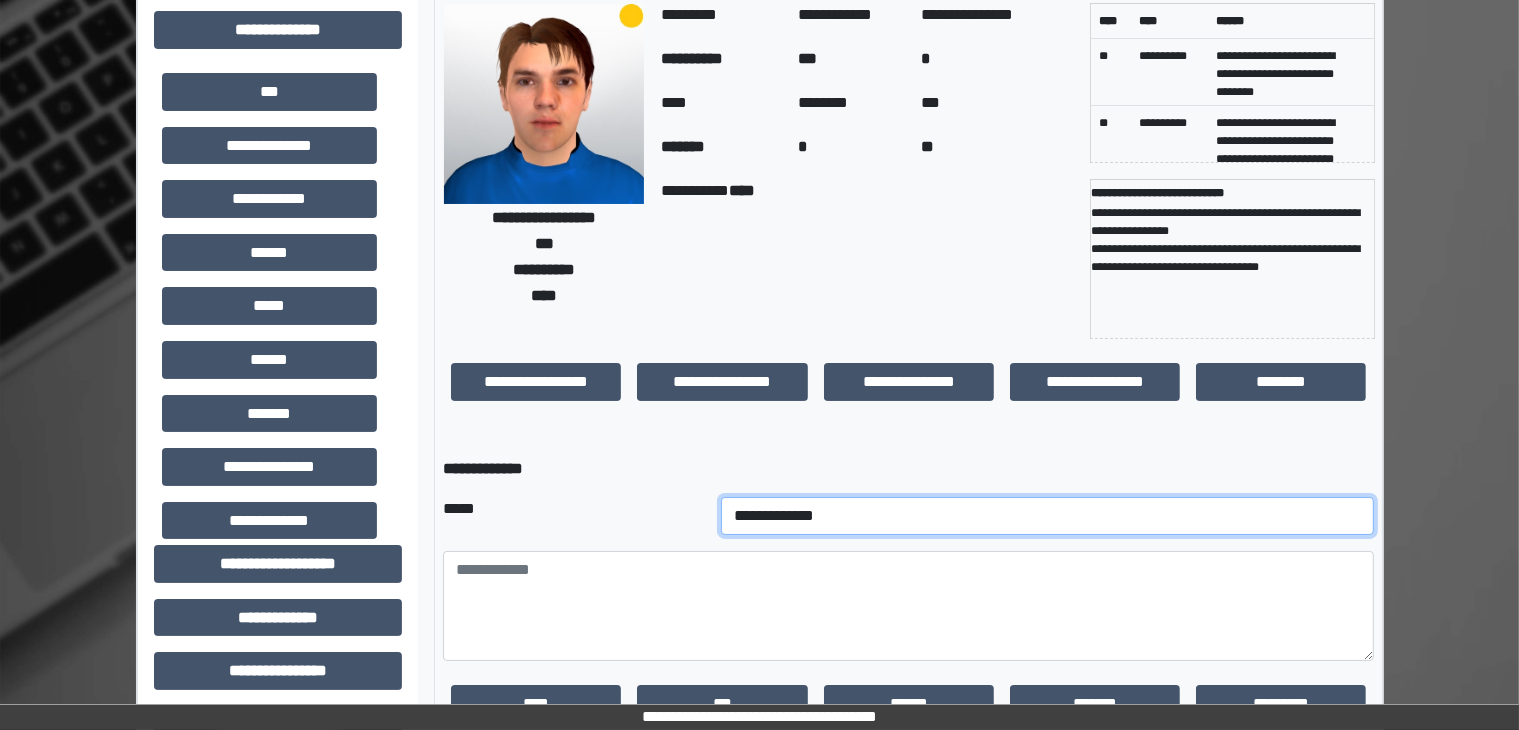 click on "**********" at bounding box center (1048, 516) 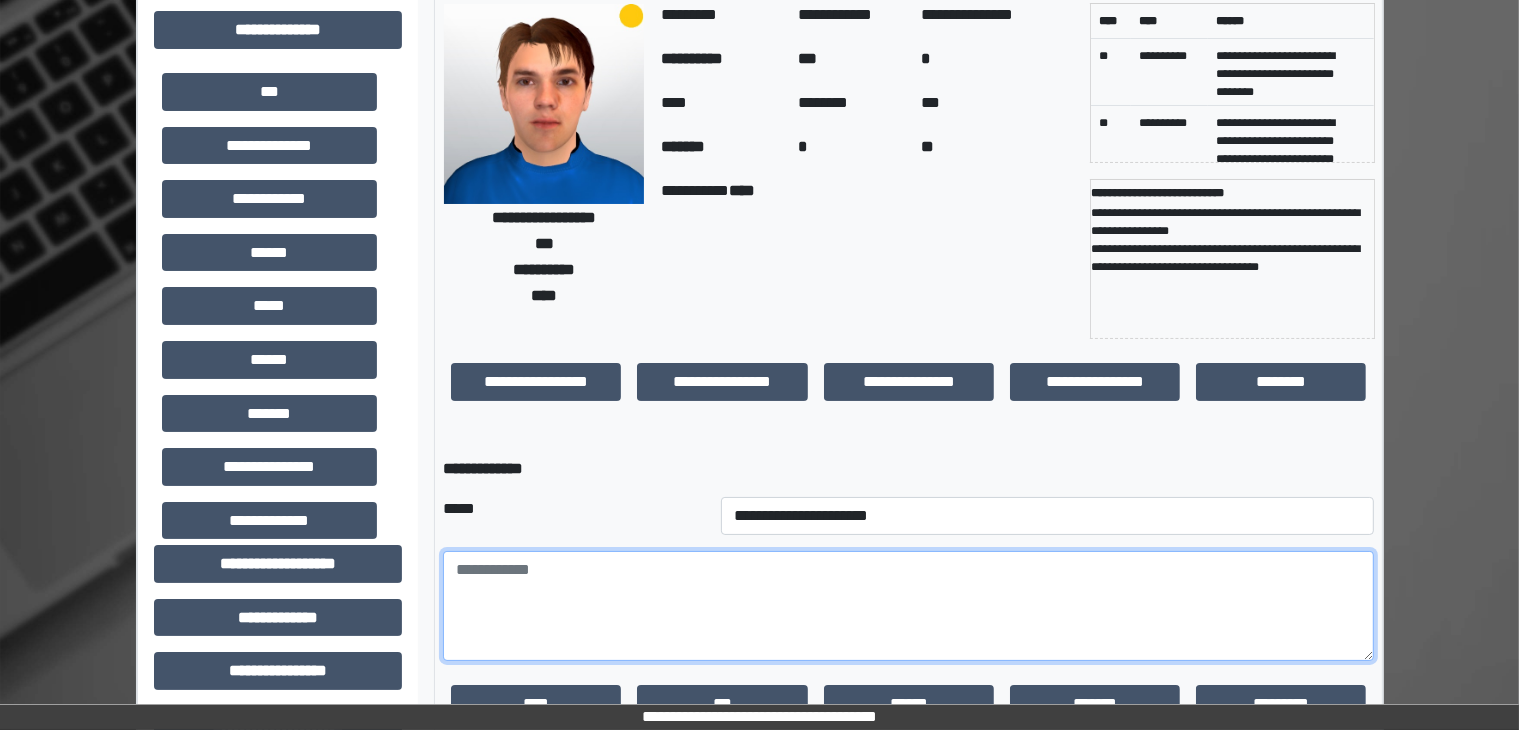 click at bounding box center (908, 606) 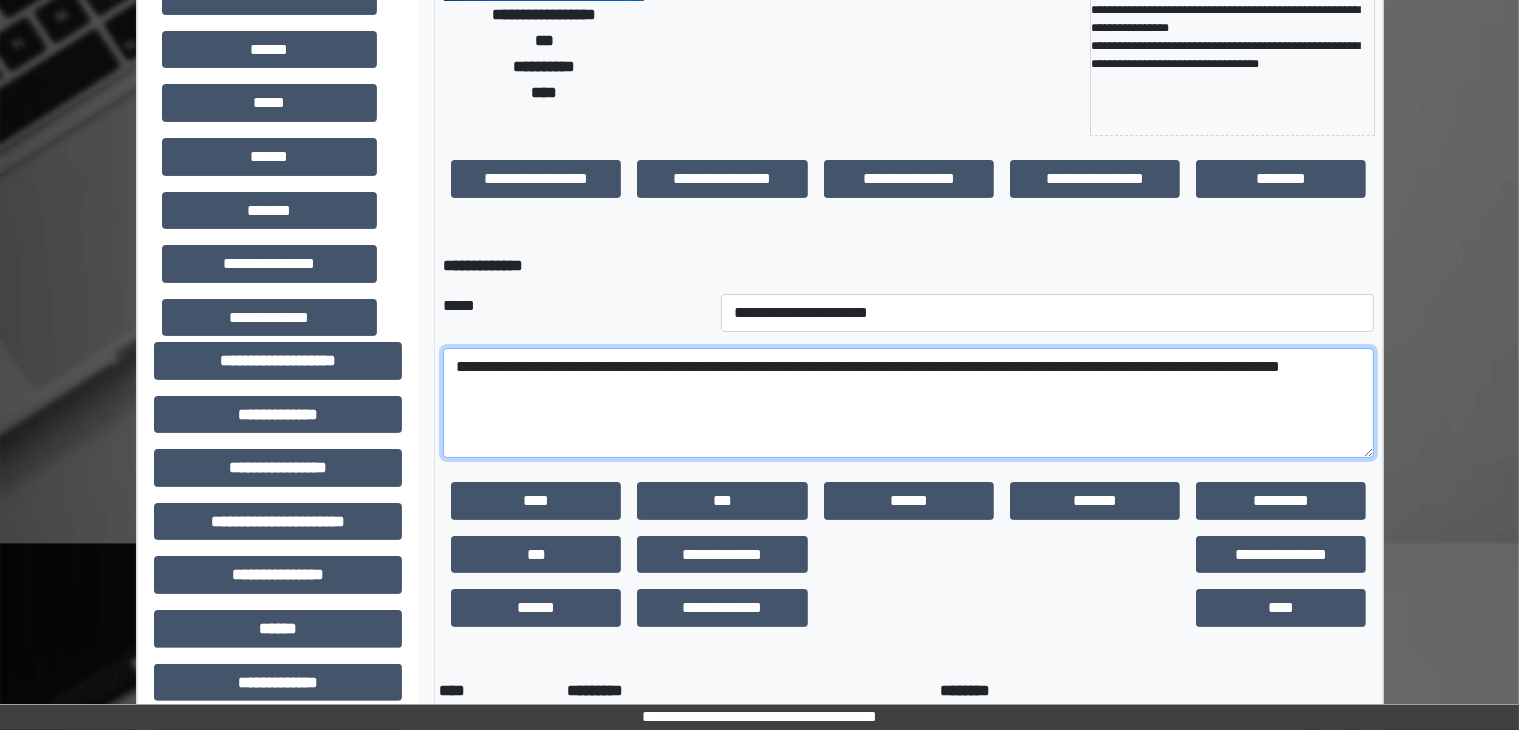 scroll, scrollTop: 307, scrollLeft: 0, axis: vertical 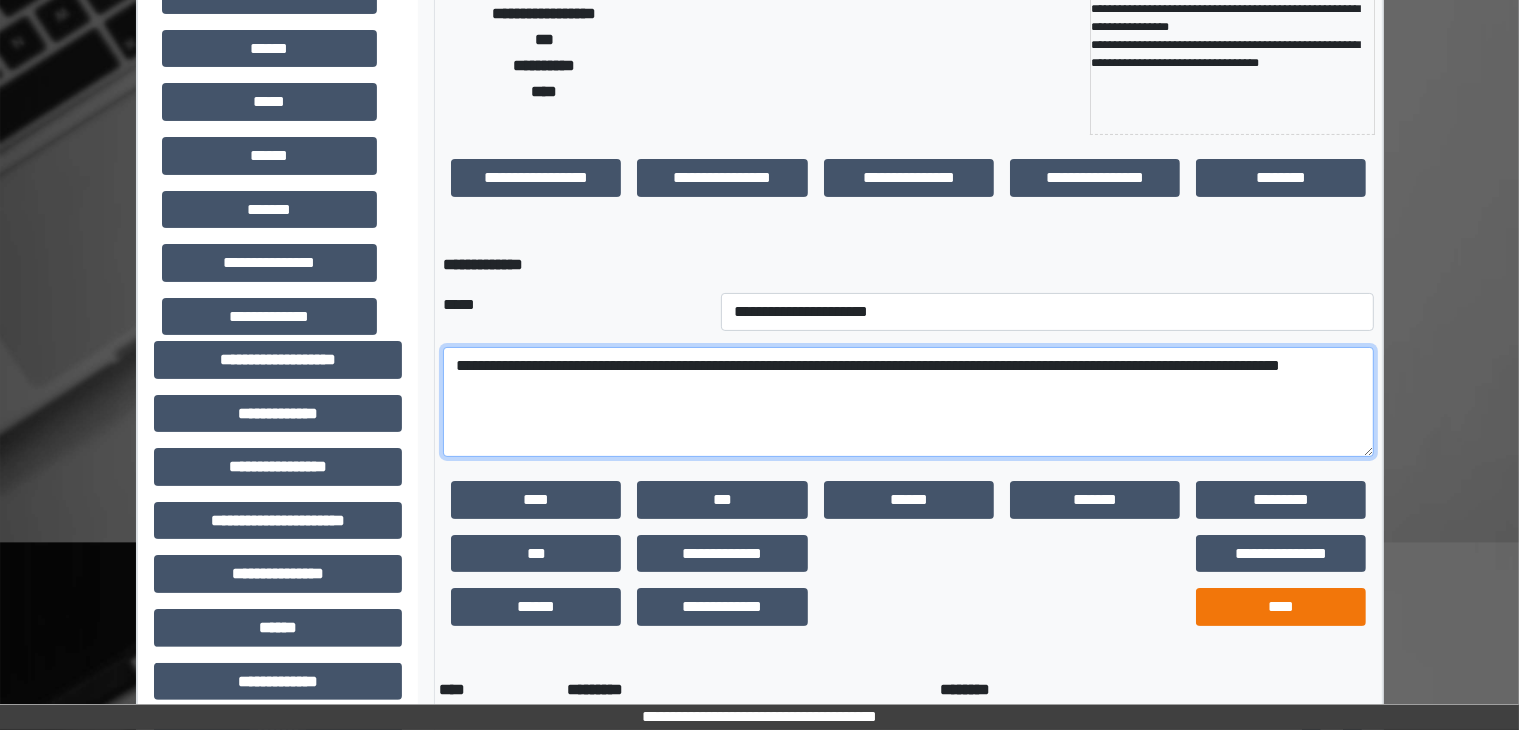 type on "**********" 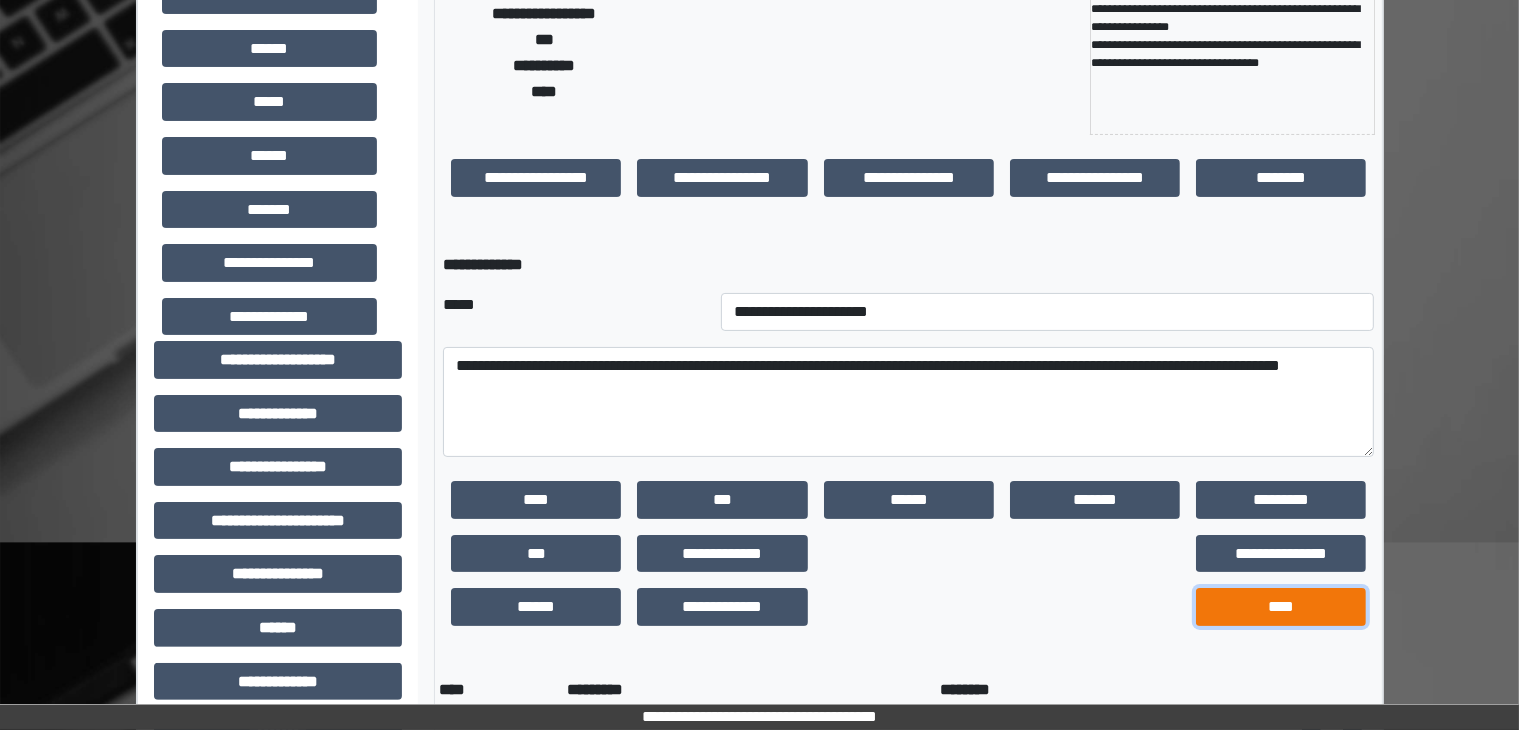 click on "****" at bounding box center (1281, 607) 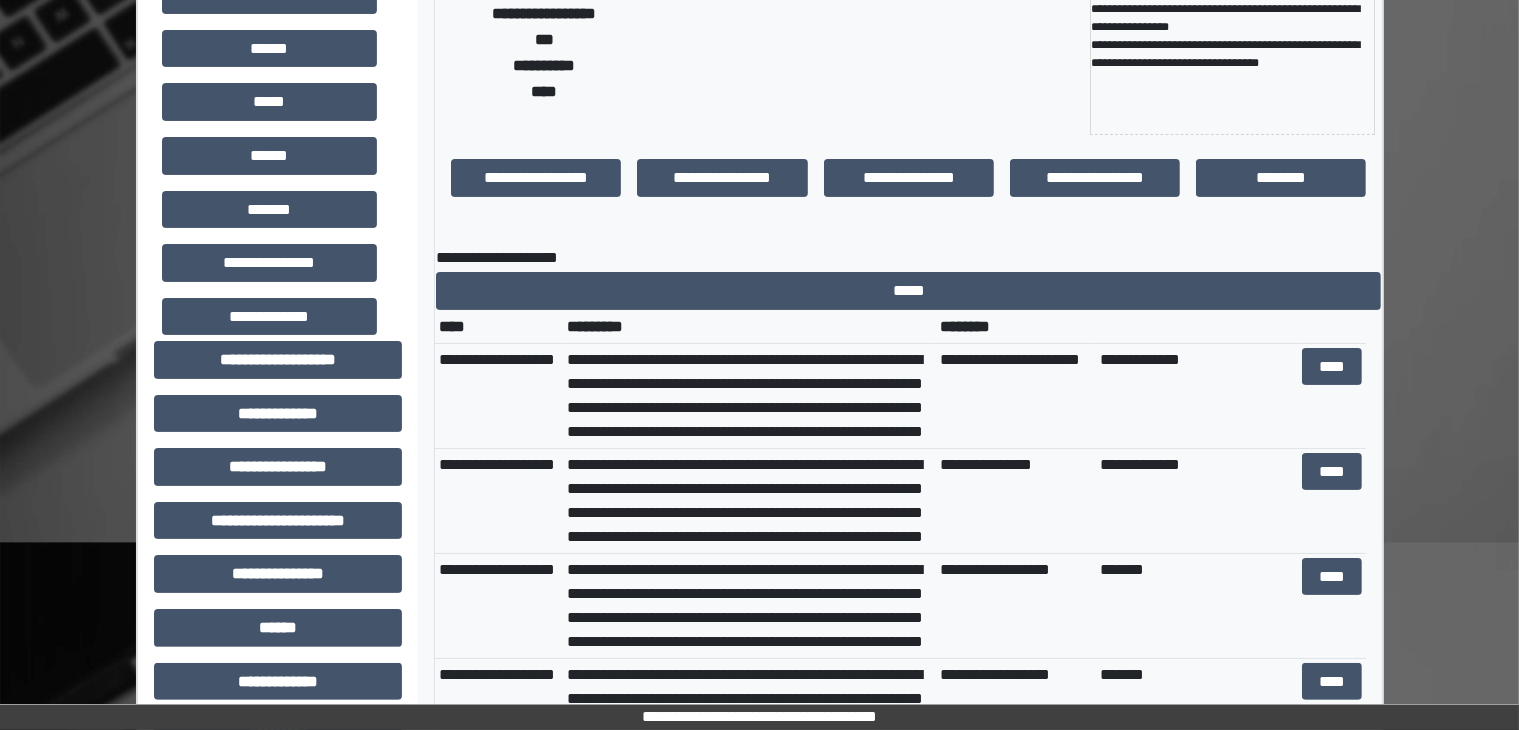 scroll, scrollTop: 0, scrollLeft: 0, axis: both 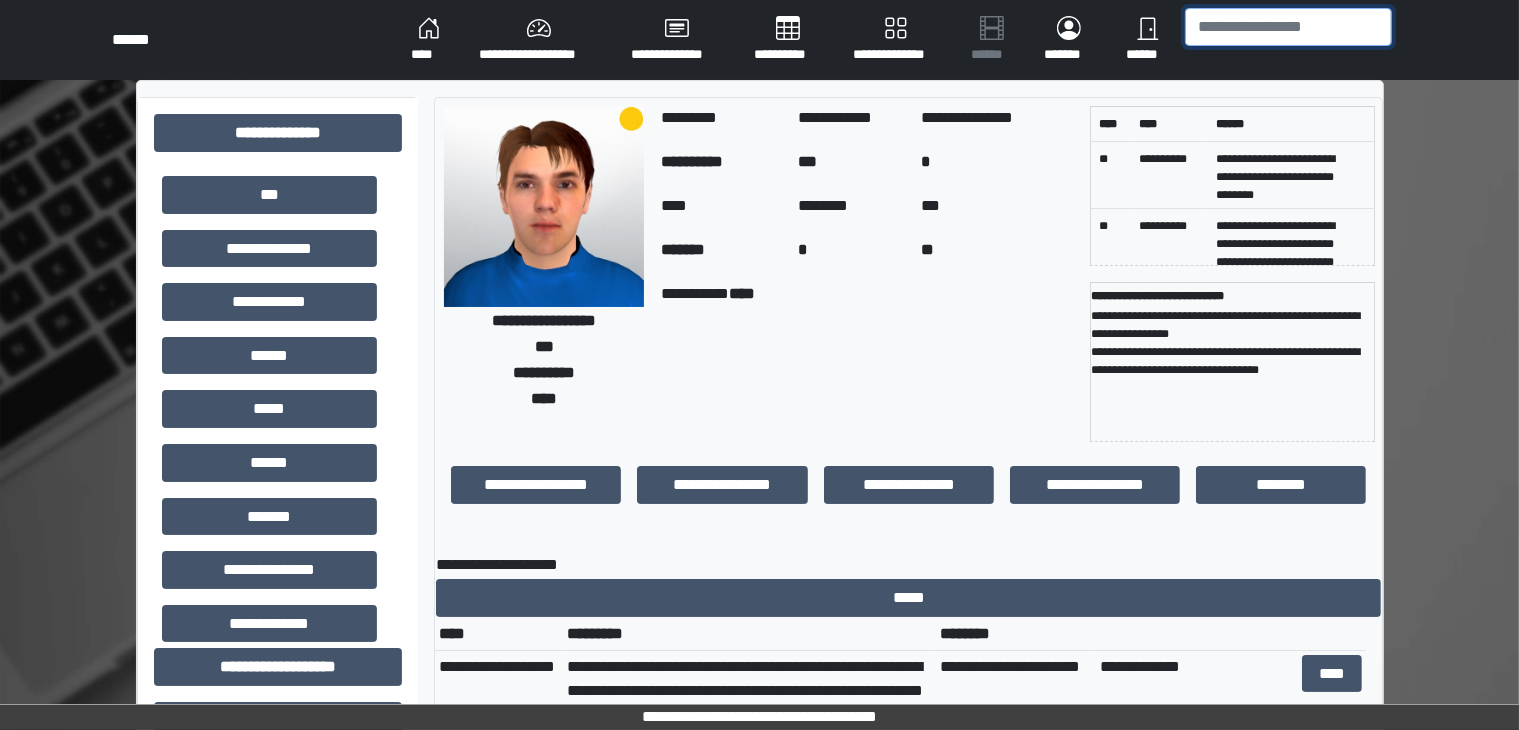 click at bounding box center (1288, 27) 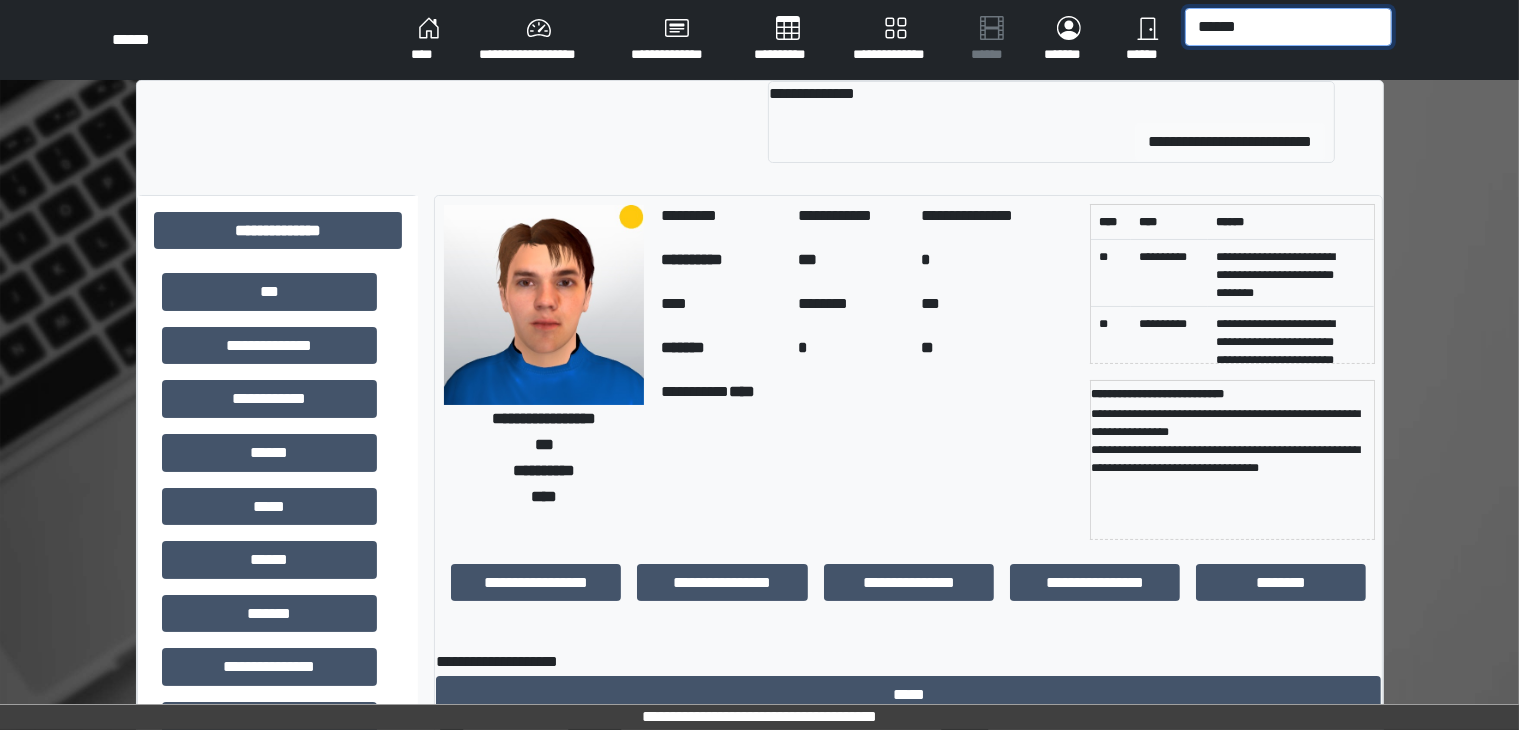 type on "******" 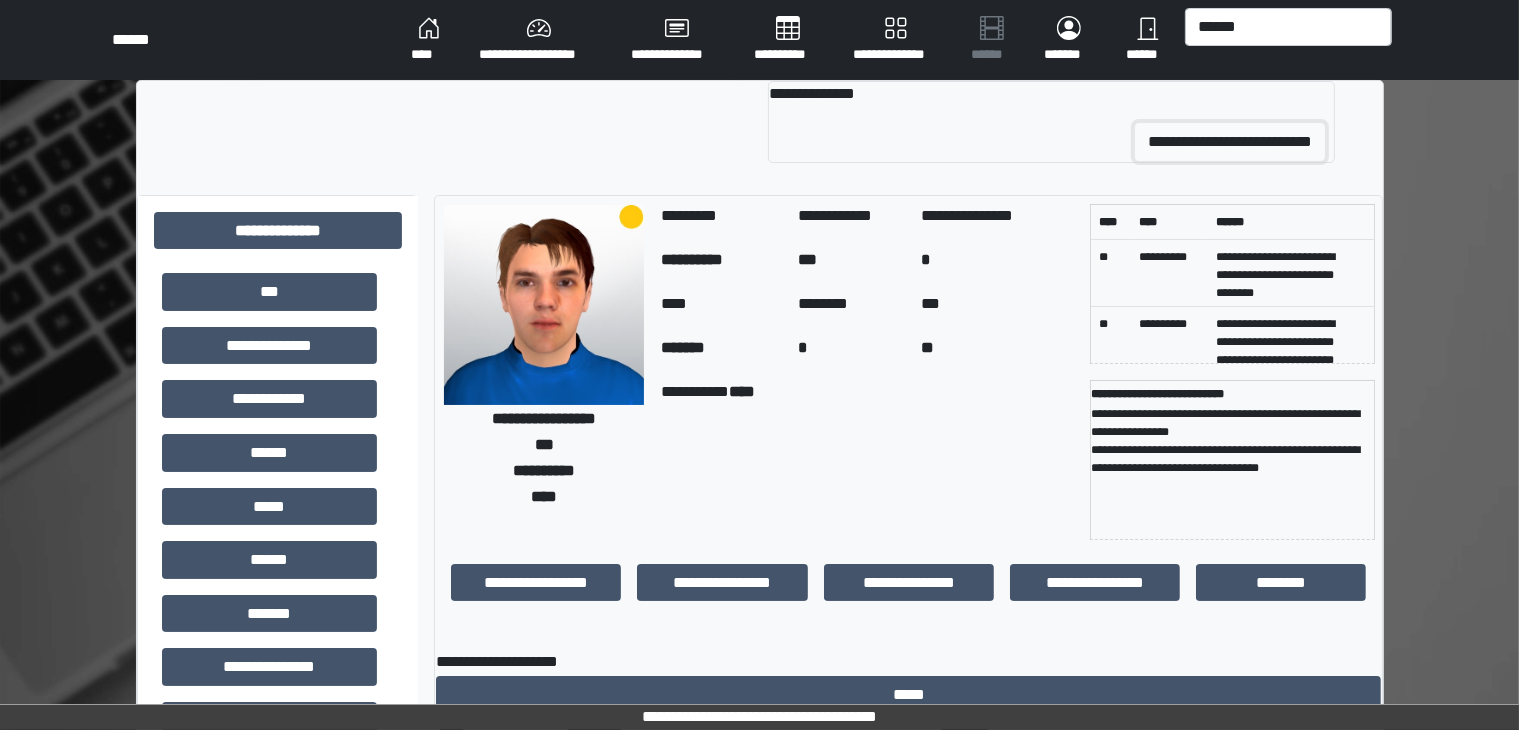 click on "**********" at bounding box center [1230, 142] 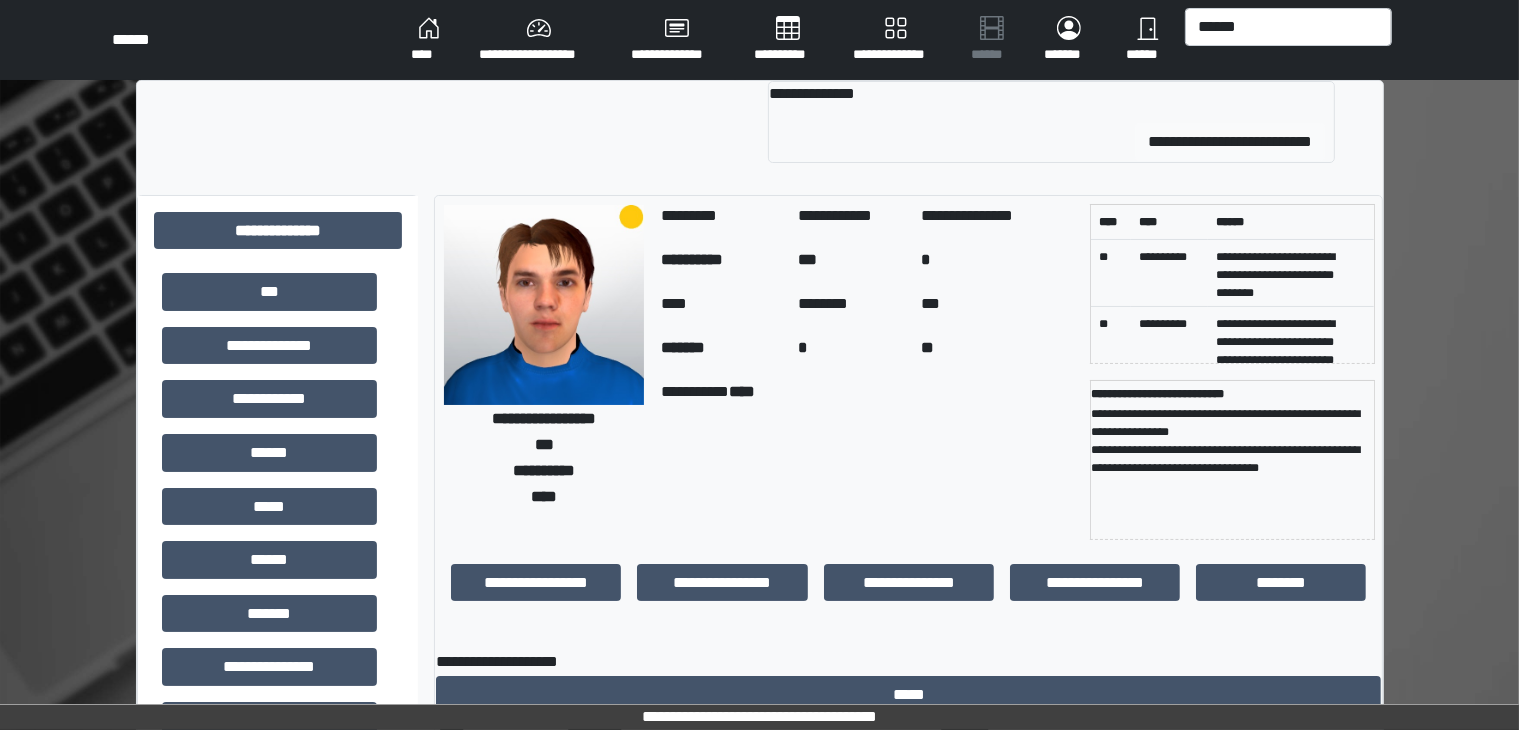 type 